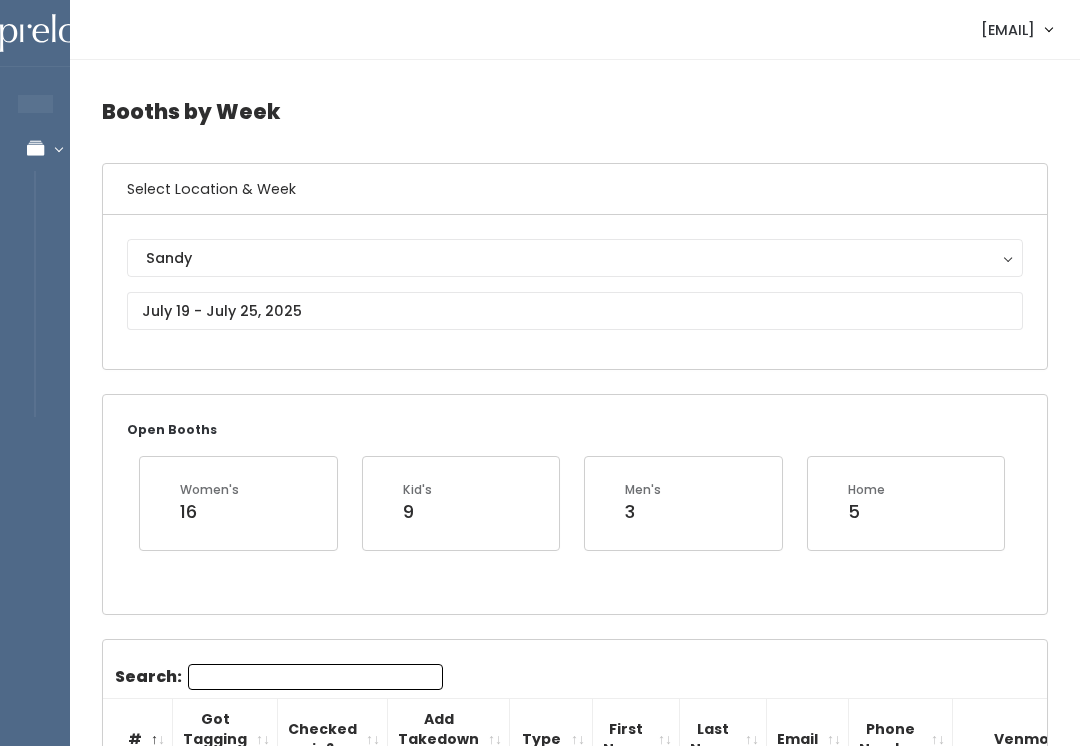 scroll, scrollTop: 76, scrollLeft: 0, axis: vertical 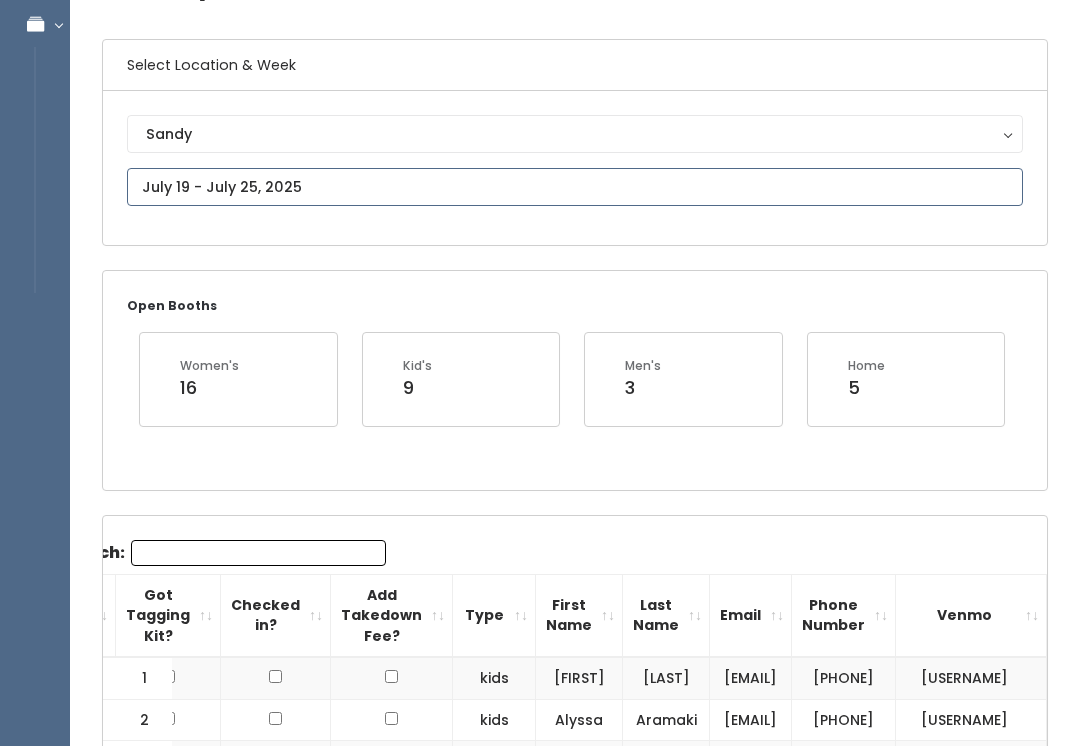 click at bounding box center [575, 187] 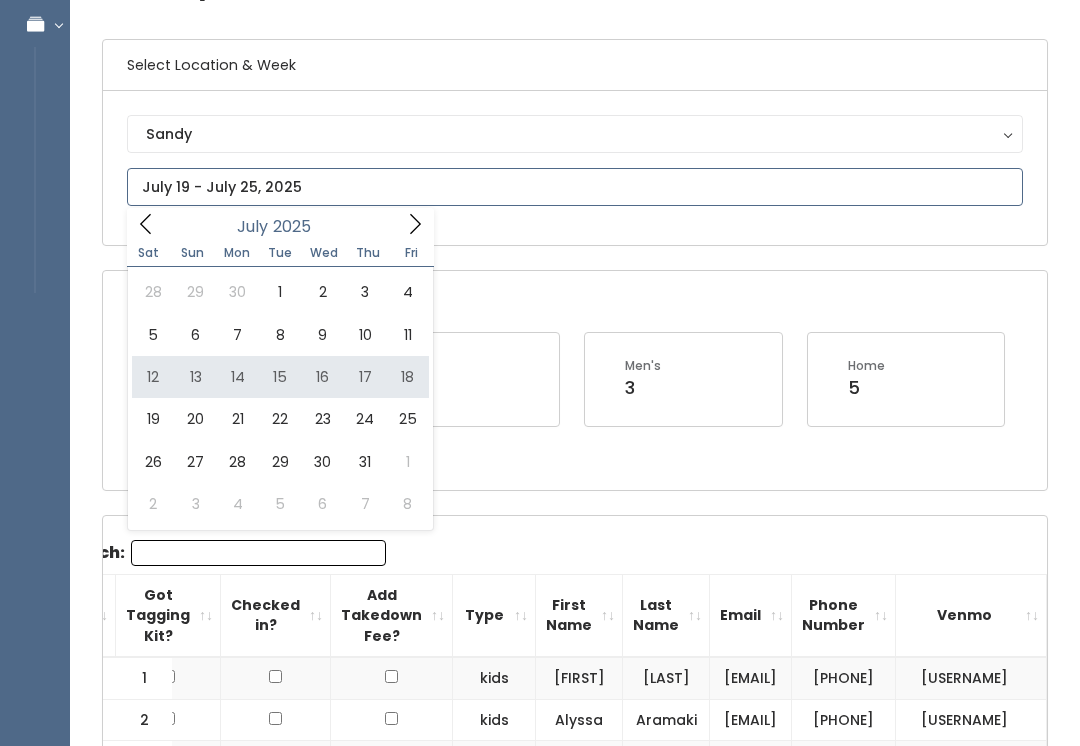 type on "July 12 to July 18" 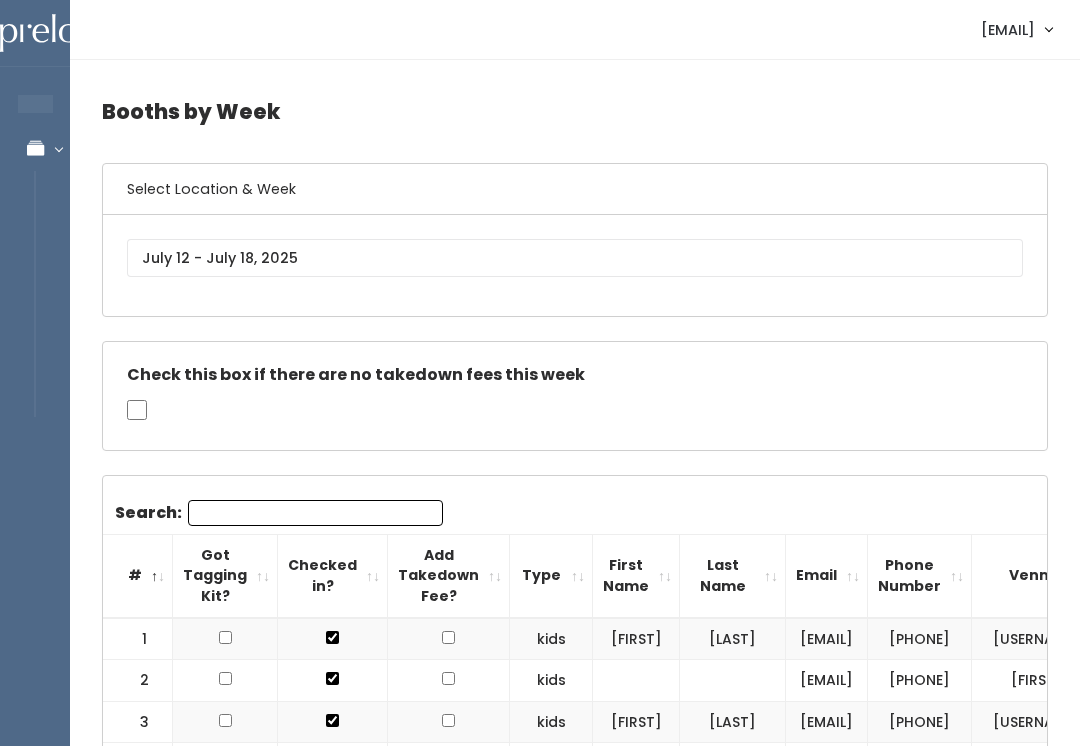 scroll, scrollTop: 0, scrollLeft: 0, axis: both 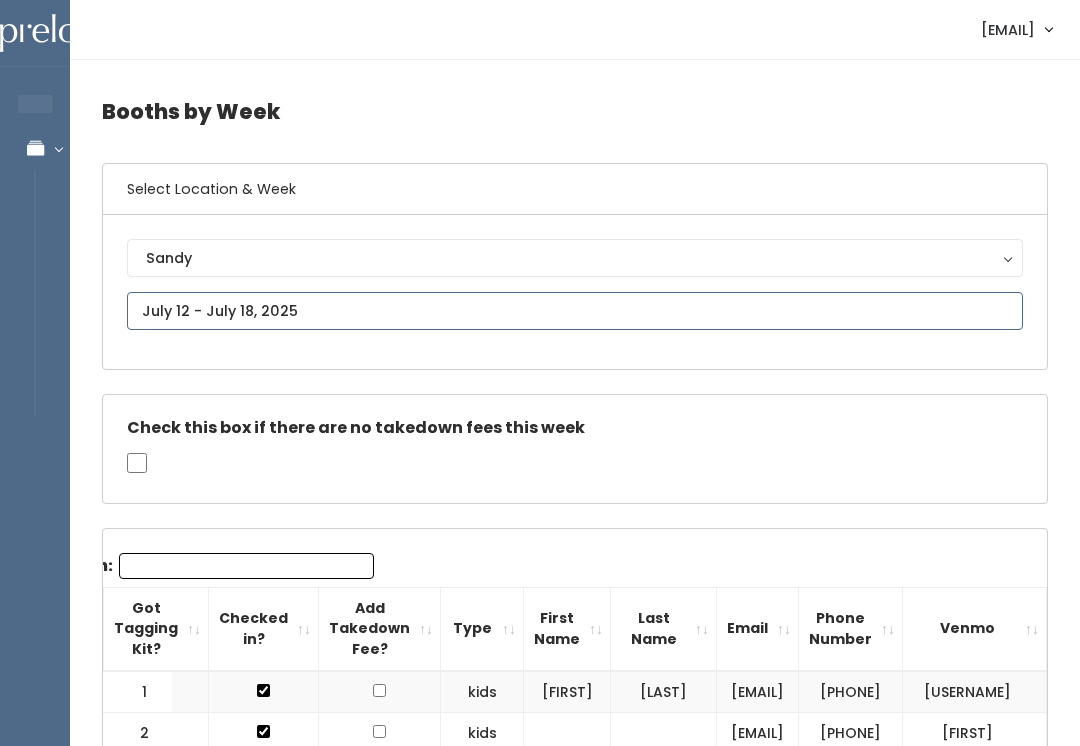 click at bounding box center (575, 311) 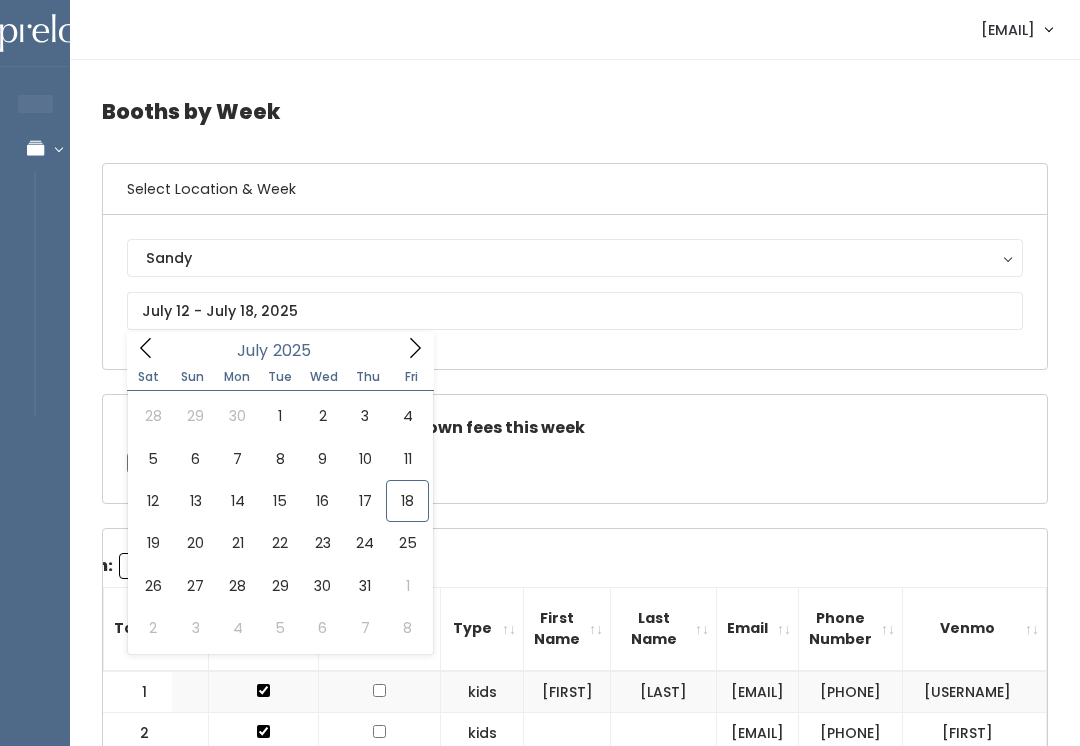 click on "Search:
# Got Tagging Kit? Checked in? Add Takedown Fee? Type First Name Last Name Email Phone Number Venmo
1
kids" at bounding box center [506, 2182] 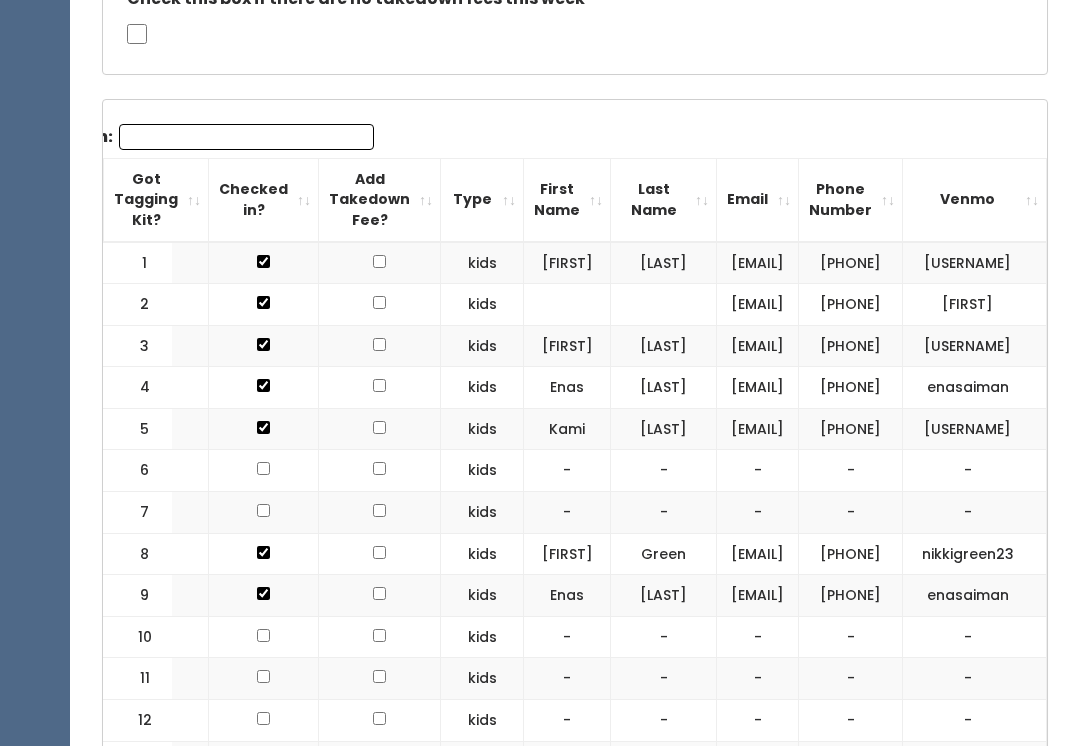 scroll, scrollTop: 439, scrollLeft: 0, axis: vertical 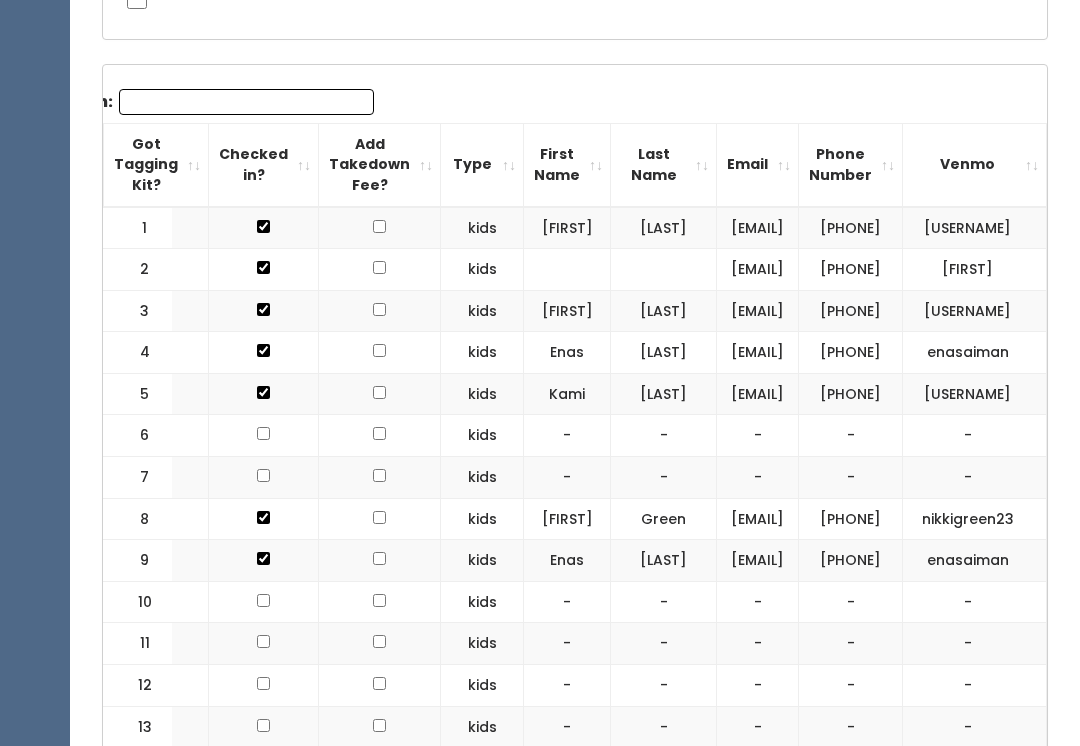 click on "[PHONE]" at bounding box center [851, 353] 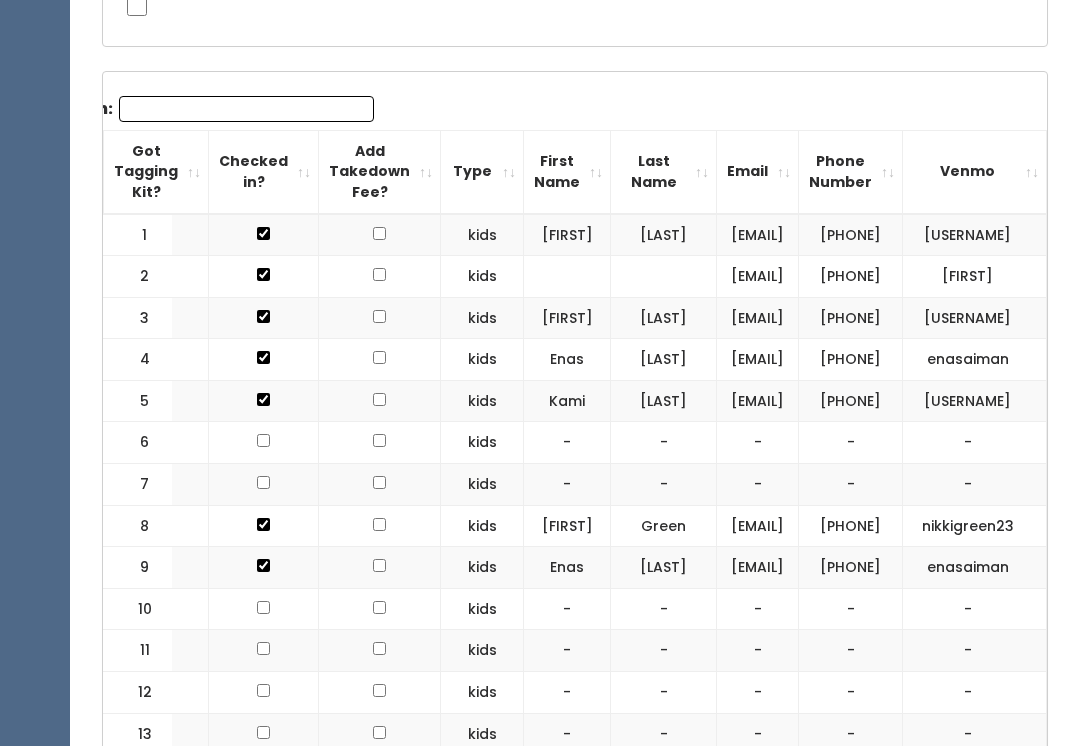 scroll, scrollTop: 453, scrollLeft: 0, axis: vertical 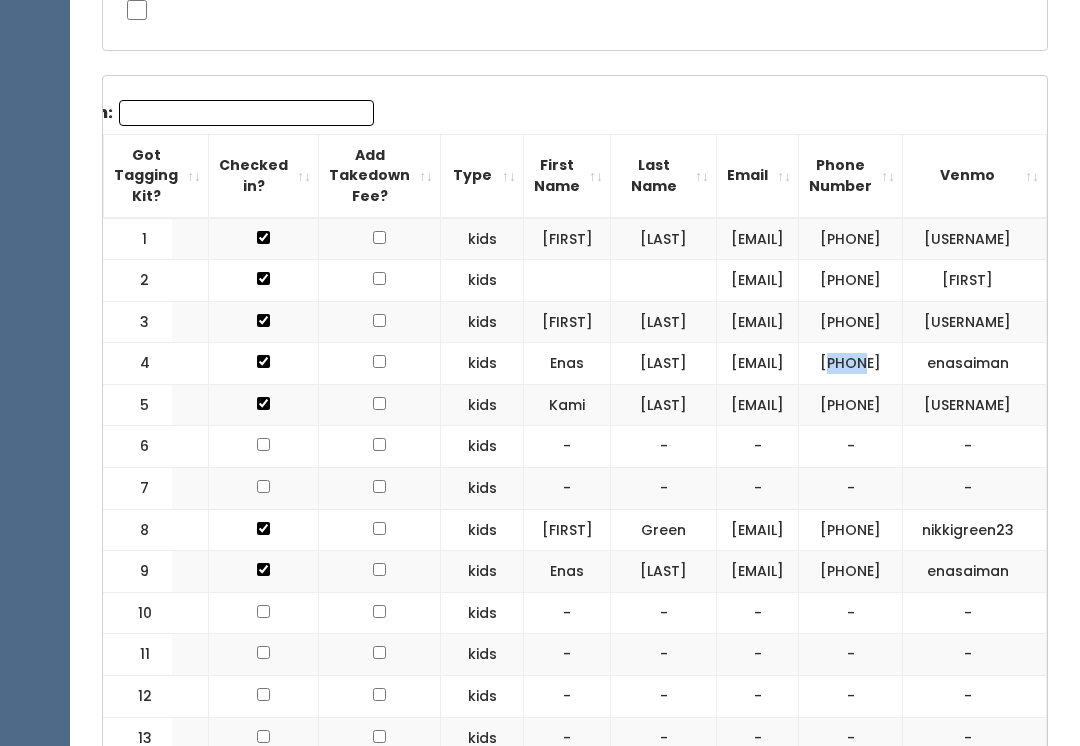 click on "[PHONE]" at bounding box center (851, 281) 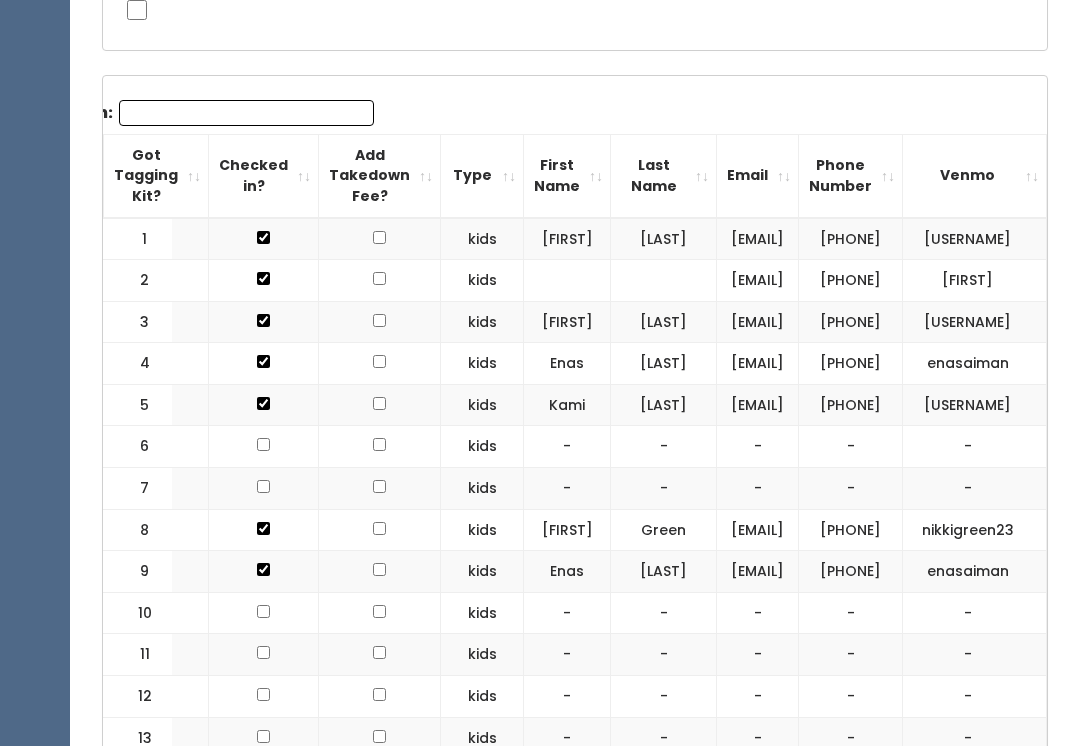 click on "[PHONE]" at bounding box center [851, 281] 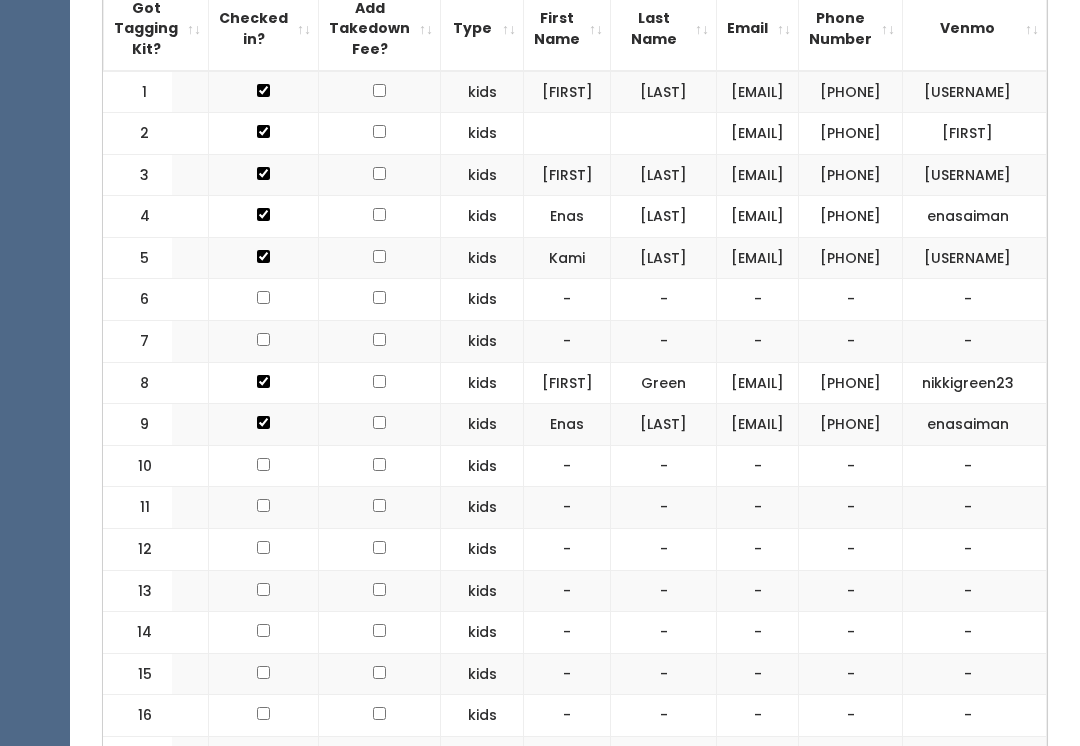 scroll, scrollTop: 600, scrollLeft: 0, axis: vertical 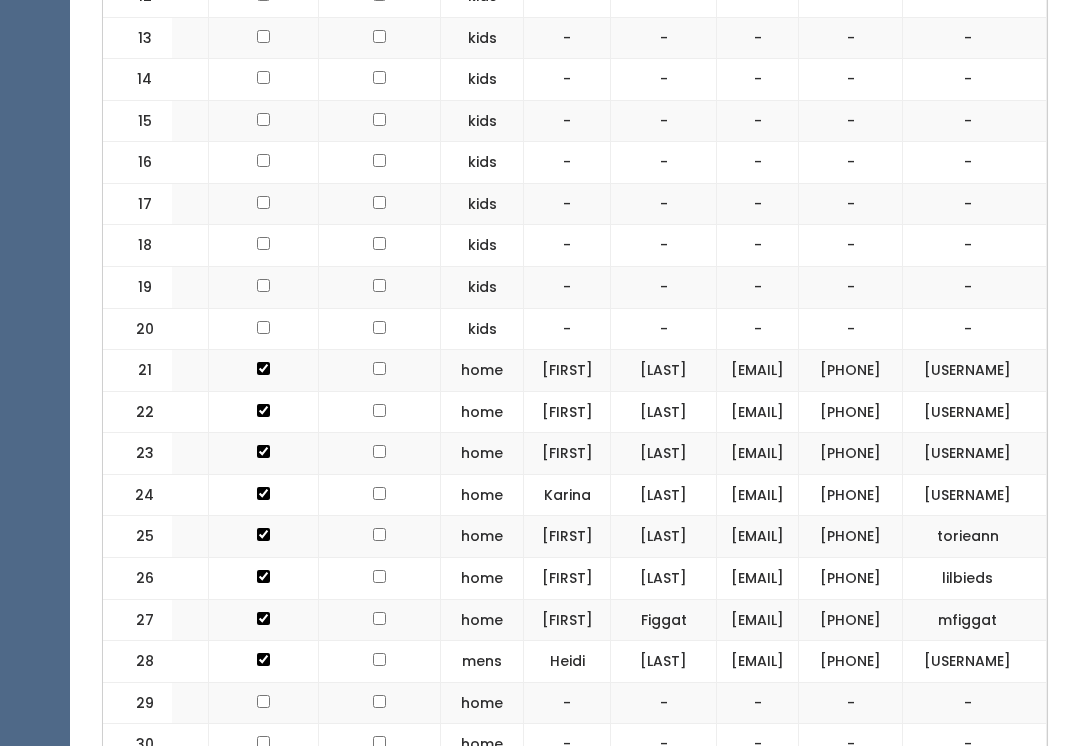 click on "[PHONE]" at bounding box center [851, 372] 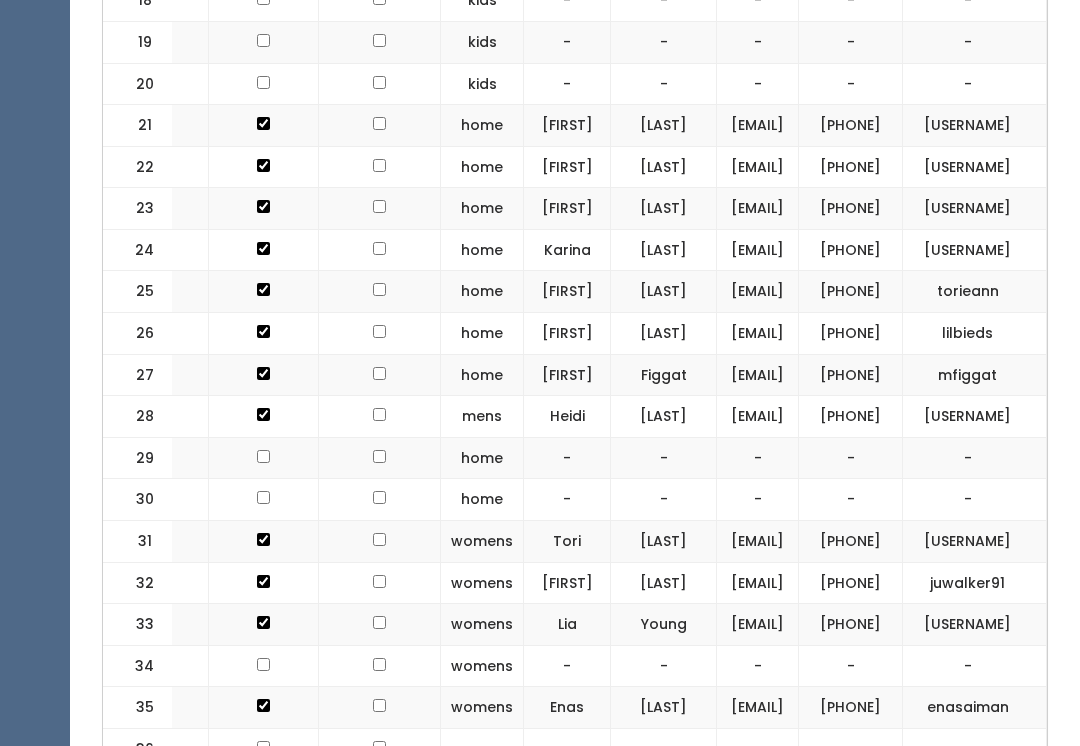 scroll, scrollTop: 1398, scrollLeft: 0, axis: vertical 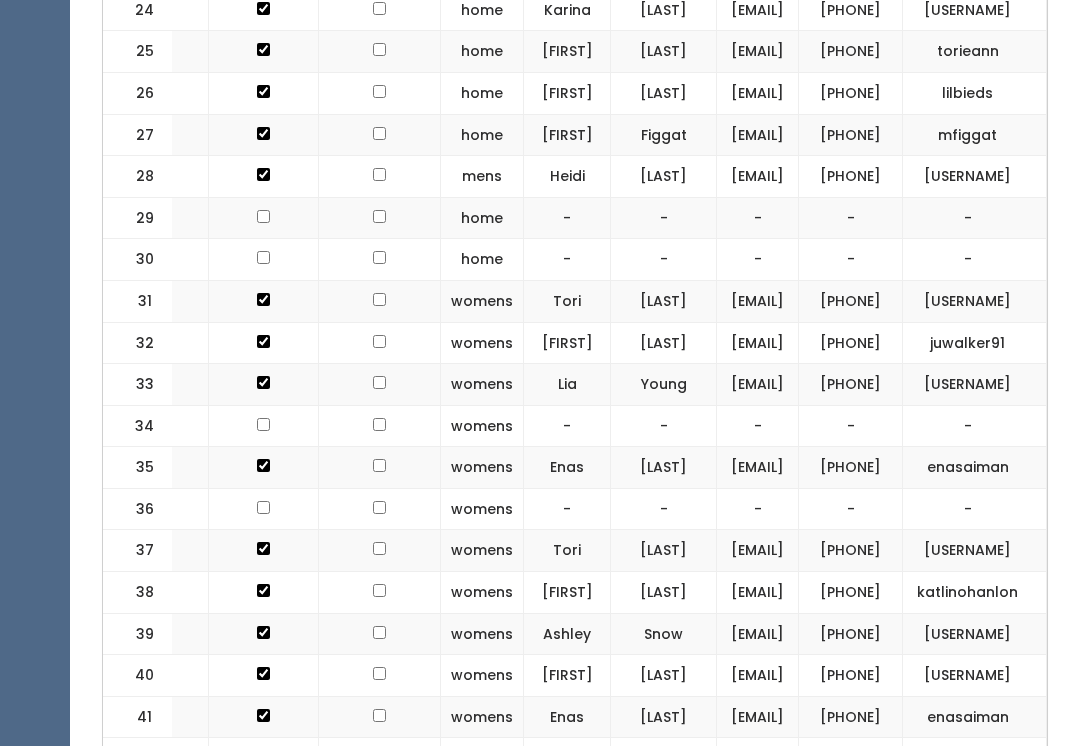 click on "[PHONE]" at bounding box center [851, 135] 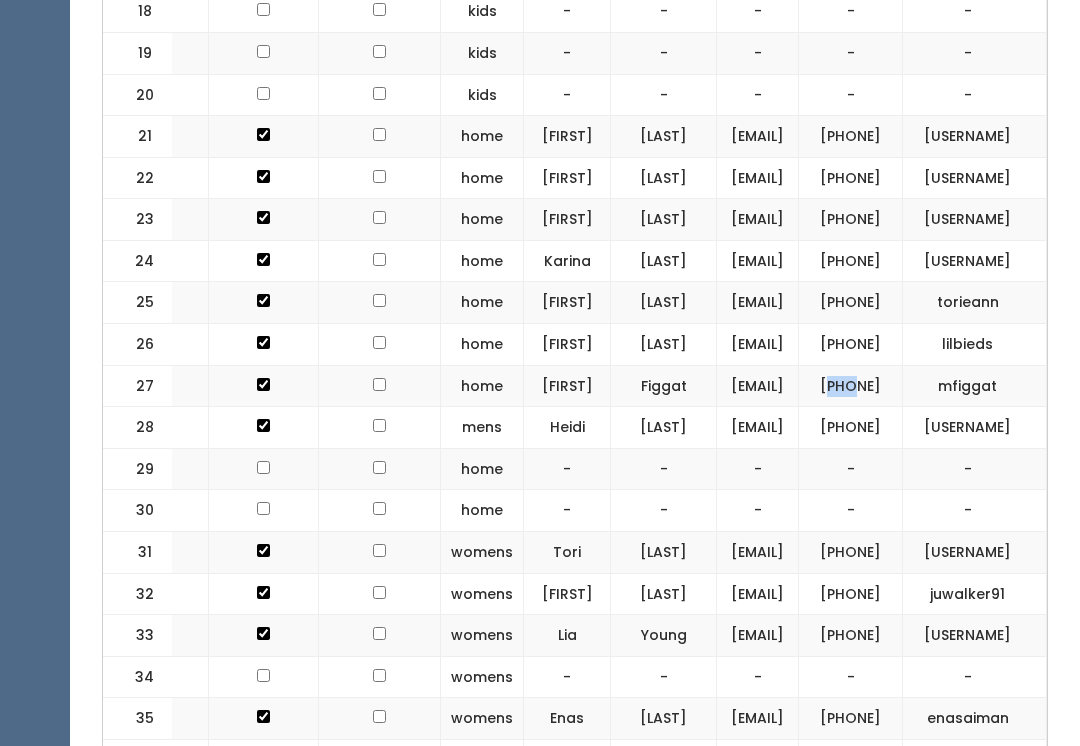 scroll, scrollTop: 1449, scrollLeft: 0, axis: vertical 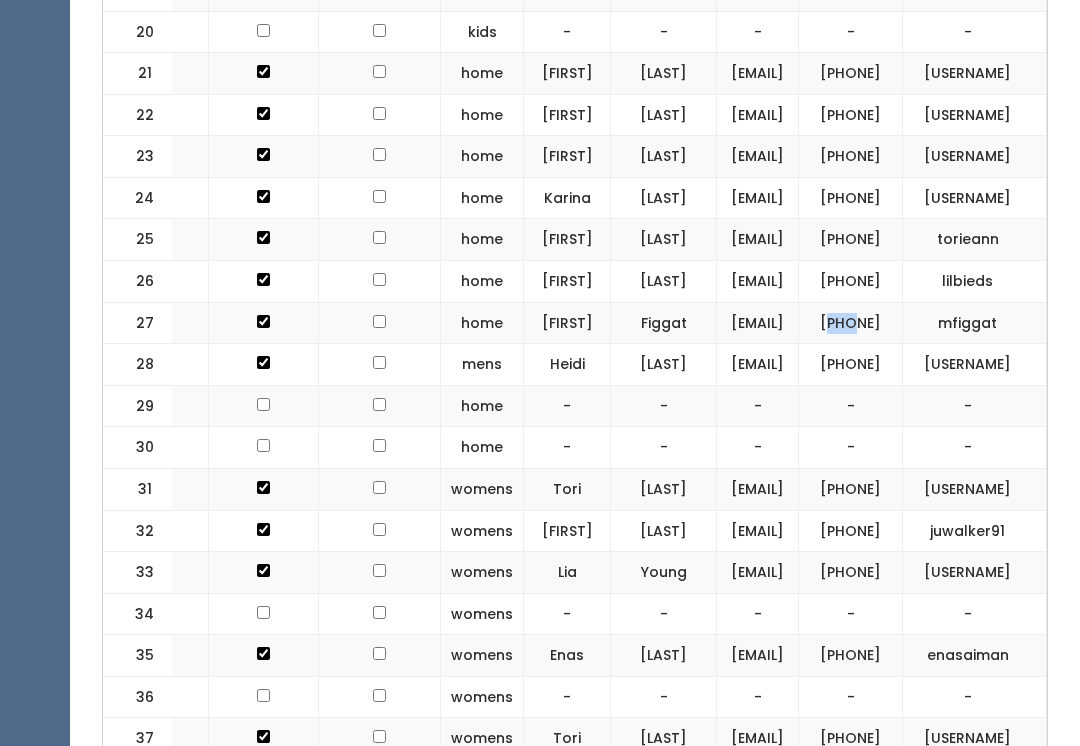 click on "[PHONE]" at bounding box center [851, 366] 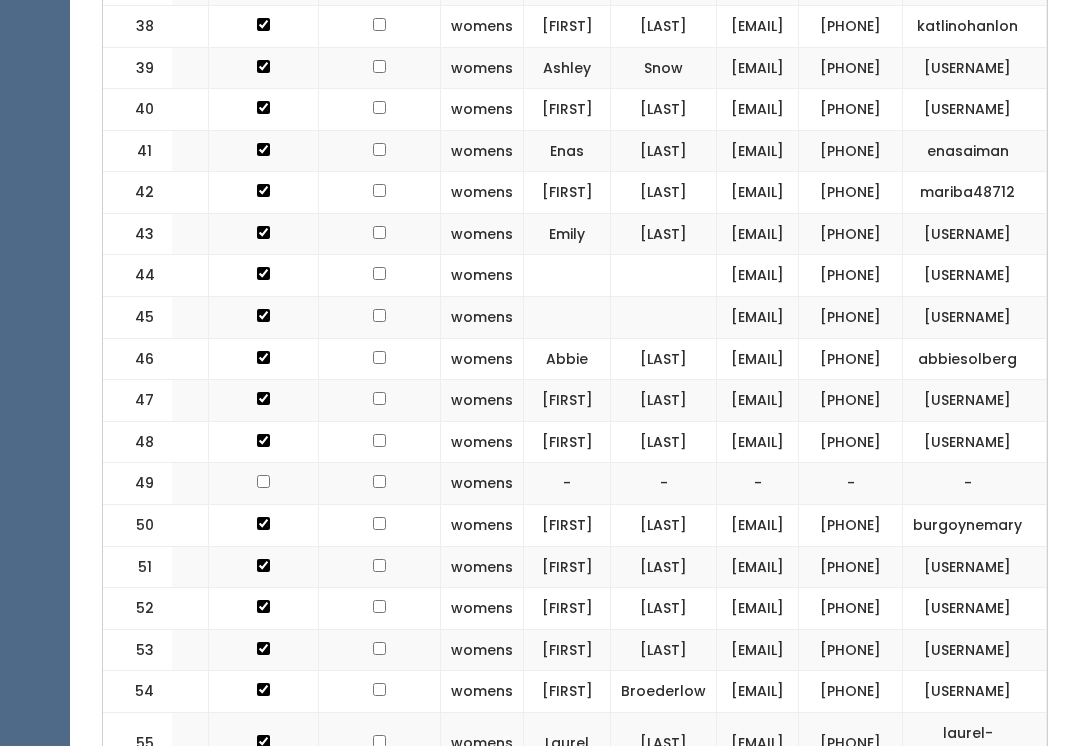 scroll, scrollTop: 2245, scrollLeft: 0, axis: vertical 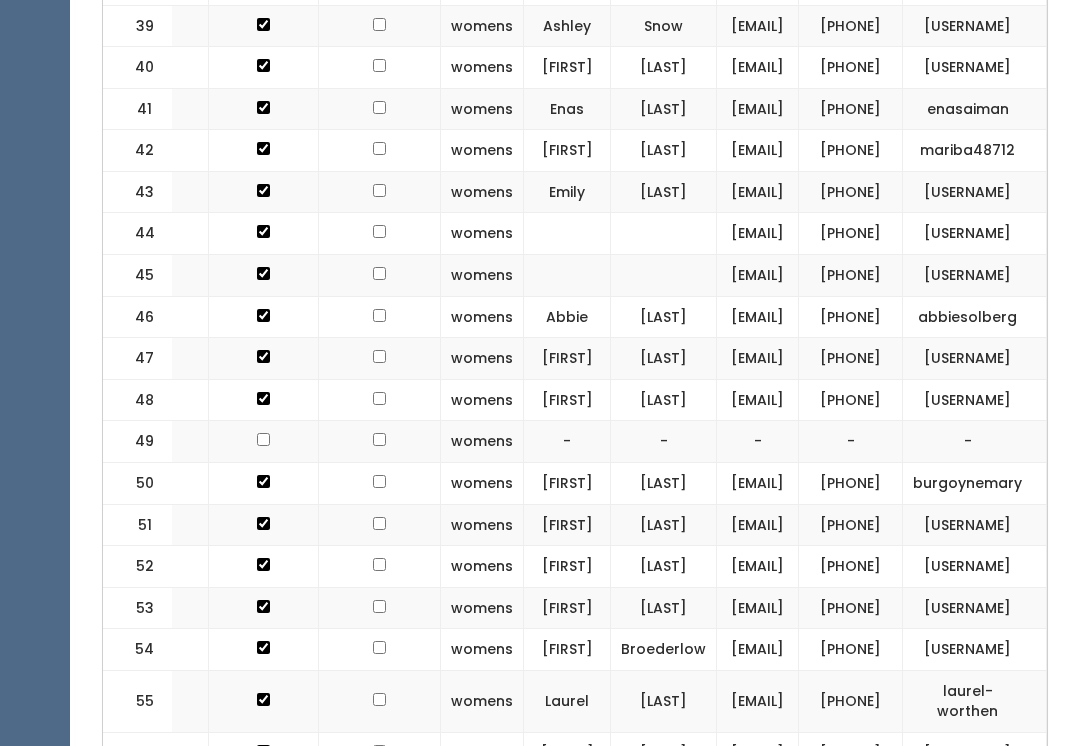 click on "(801) 808-1743" at bounding box center [851, -56] 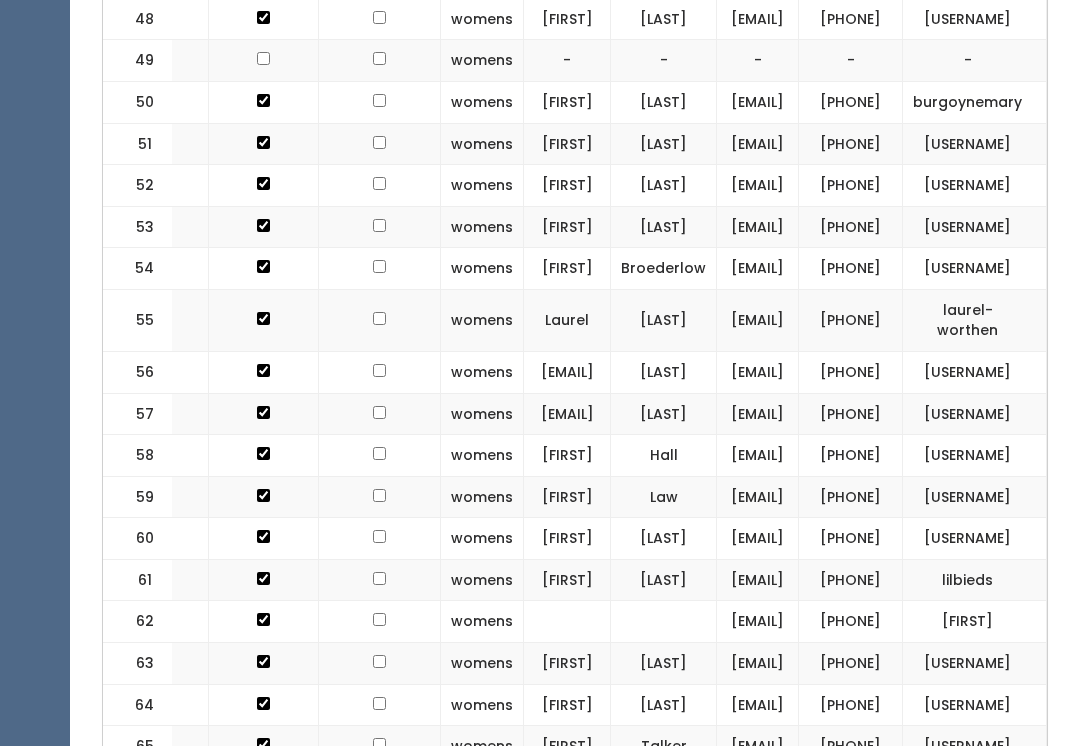 scroll, scrollTop: 2683, scrollLeft: 0, axis: vertical 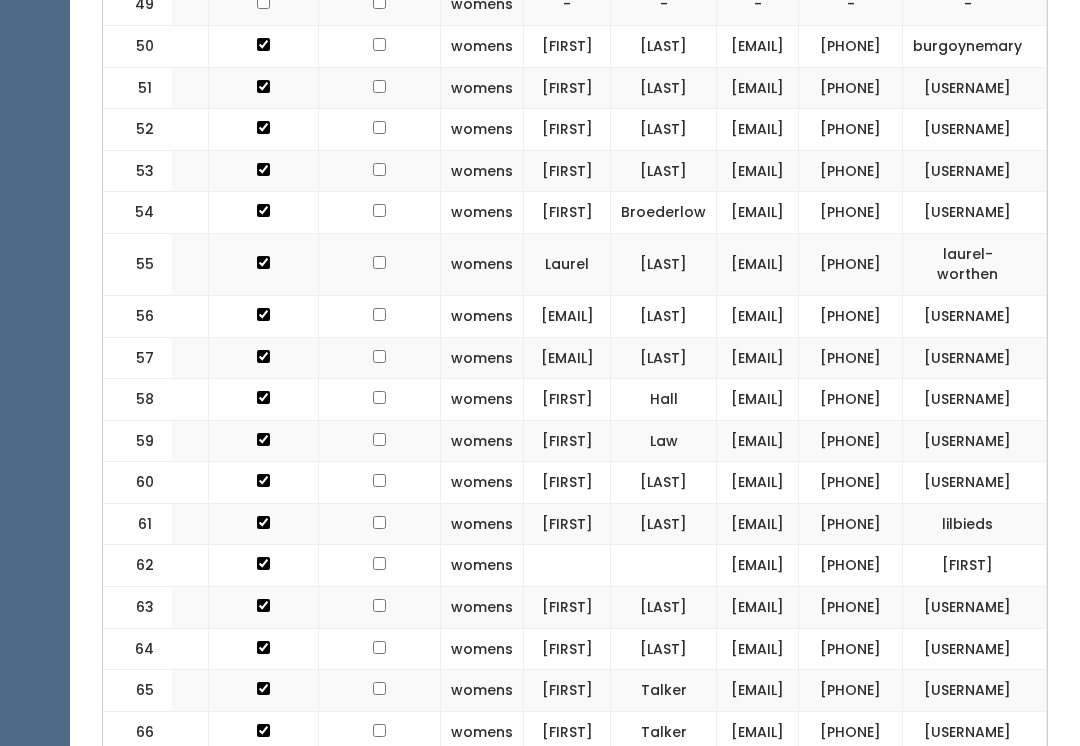 click on "-" at bounding box center [851, 5] 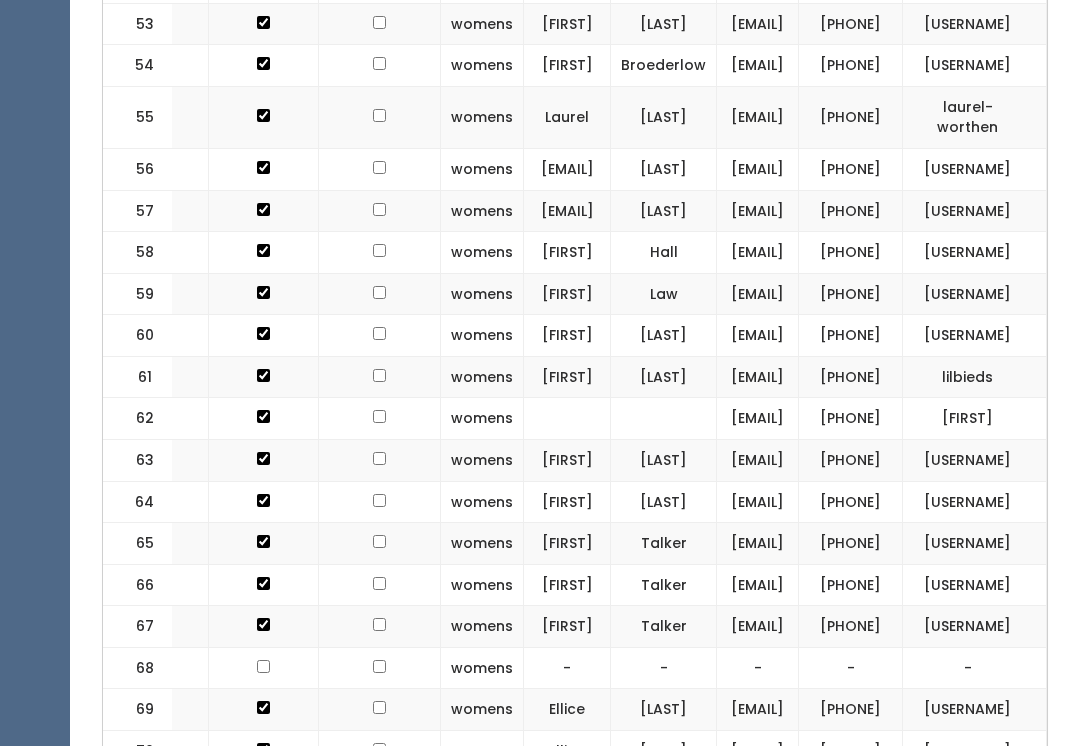 scroll, scrollTop: 2862, scrollLeft: 0, axis: vertical 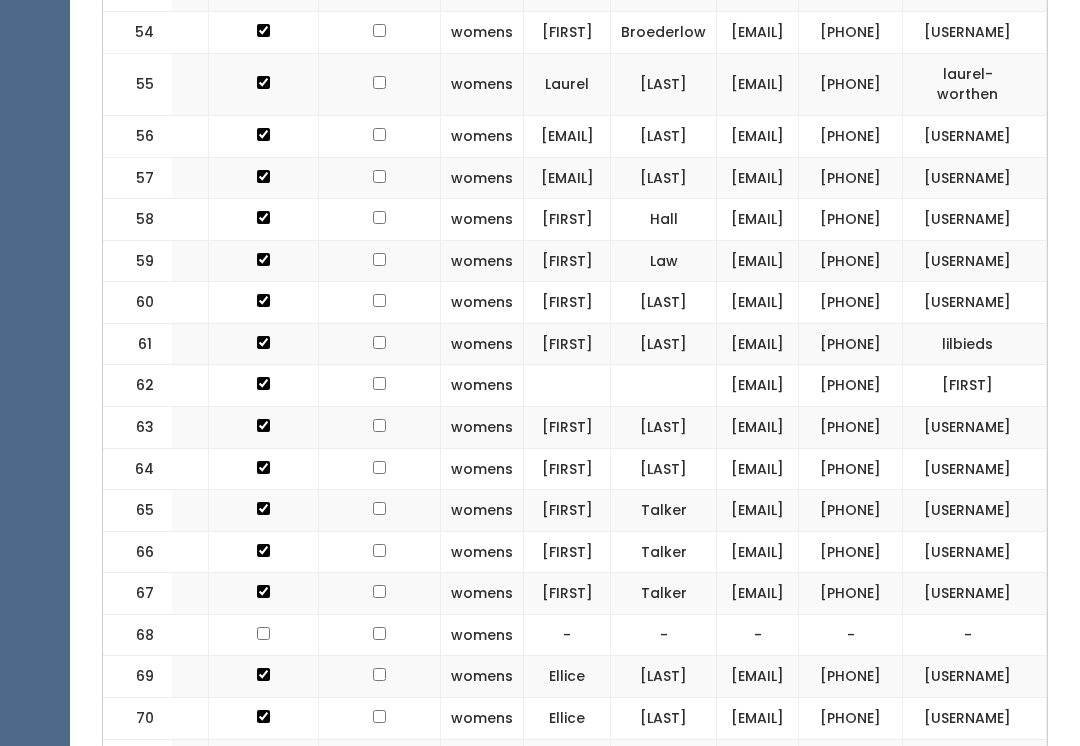 click on "(801) 718-1989" at bounding box center [851, -91] 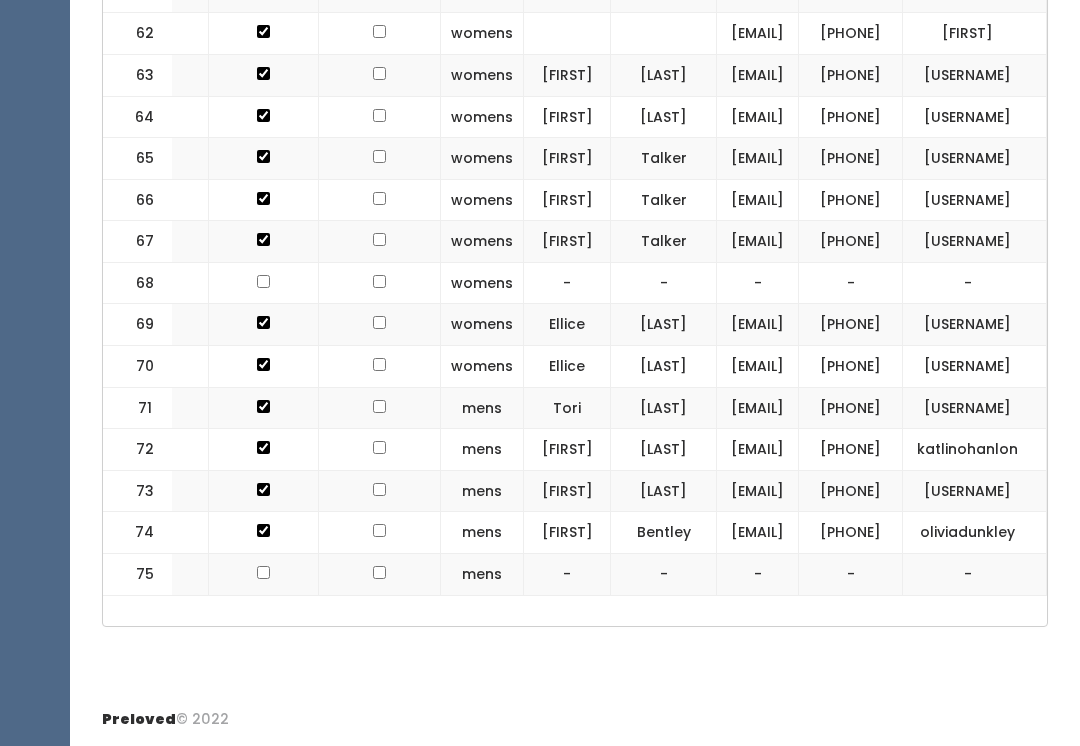 scroll, scrollTop: 3518, scrollLeft: 0, axis: vertical 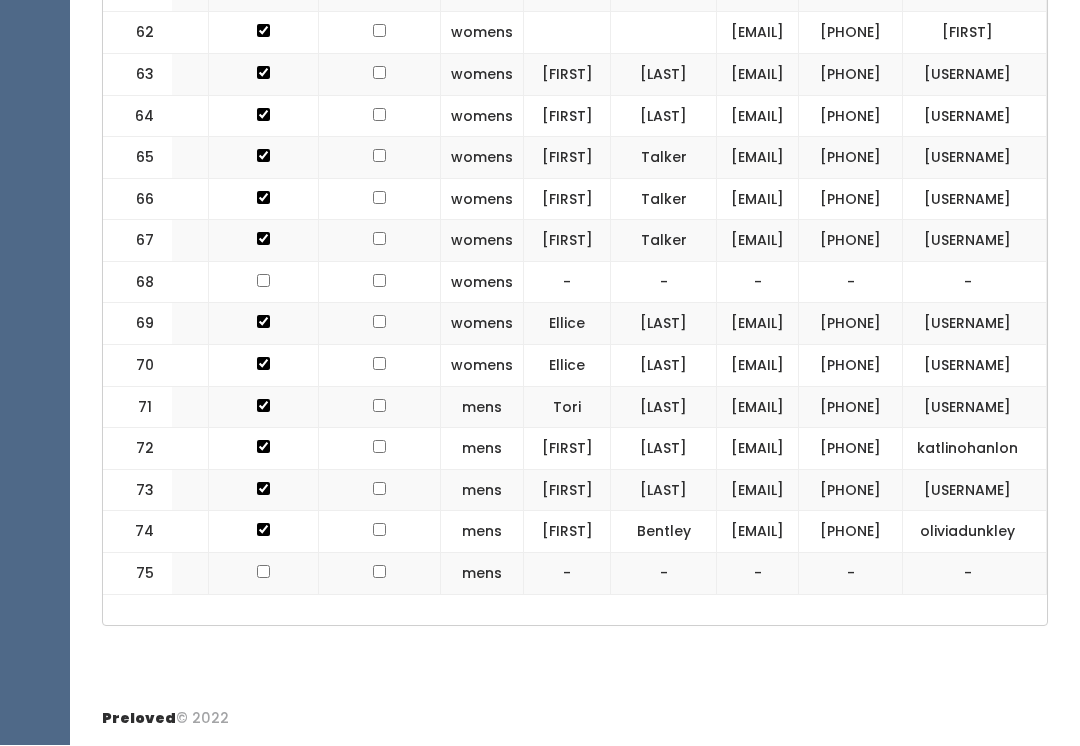 click on "(801) 885-4836" at bounding box center [851, 34] 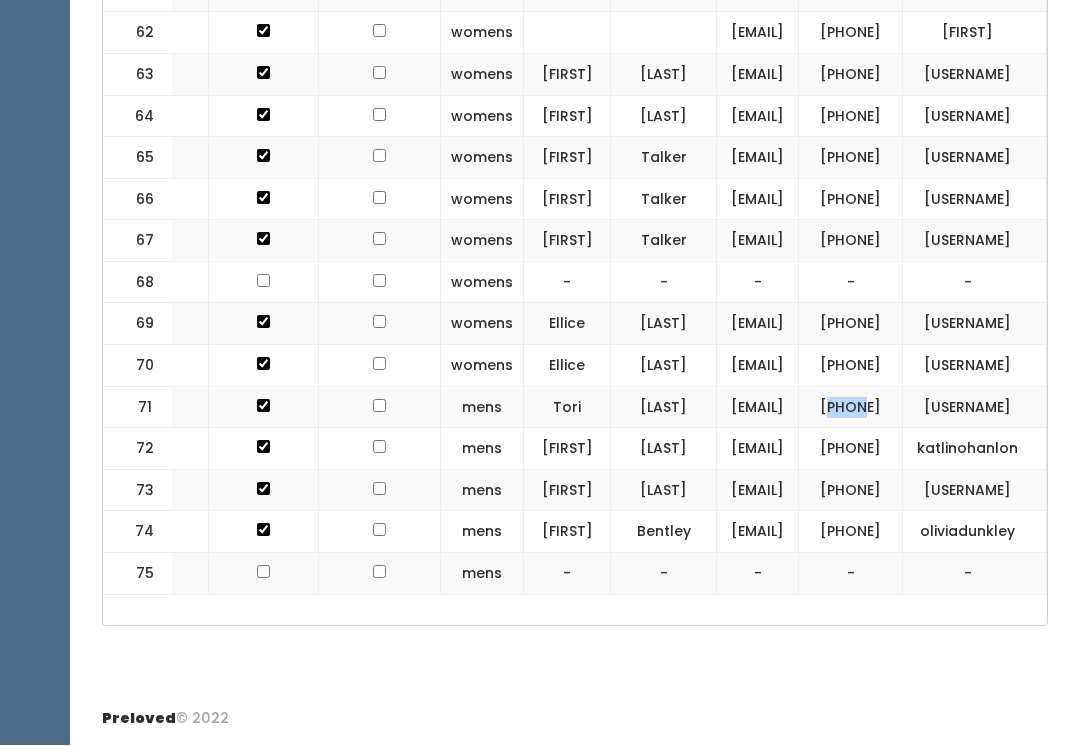 scroll, scrollTop: 0, scrollLeft: 288, axis: horizontal 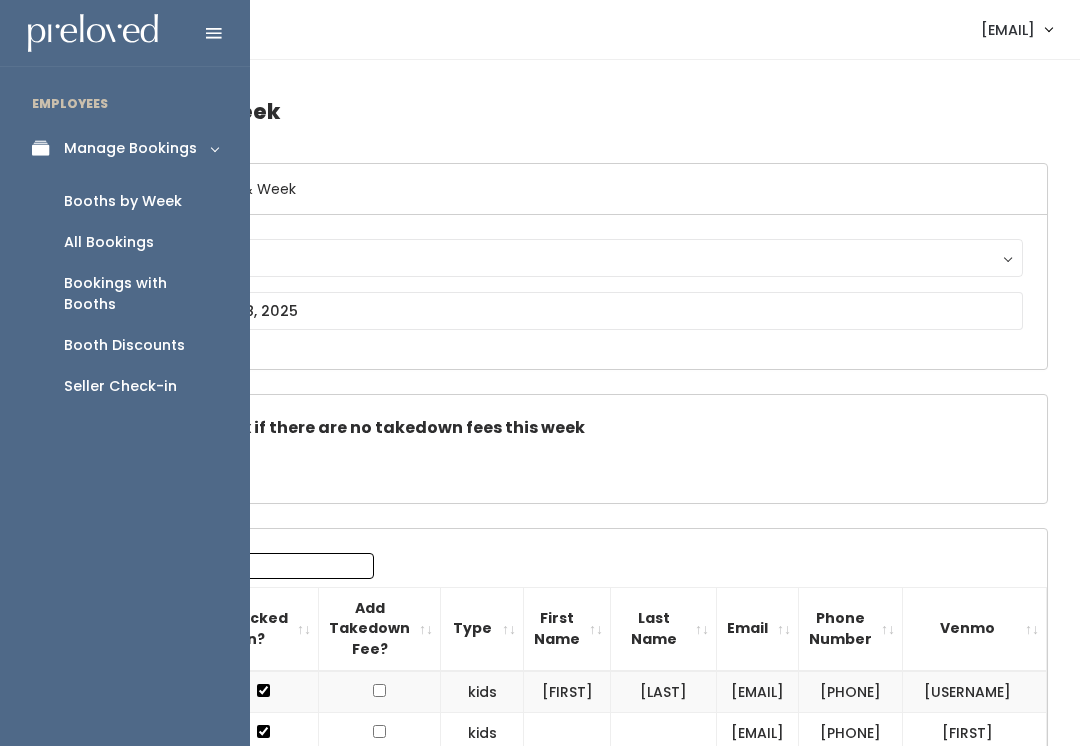 click on "Search:
# Got Tagging Kit? Checked in? Add Takedown Fee? Type First Name Last Name Email Phone Number Venmo
1" at bounding box center [575, 2185] 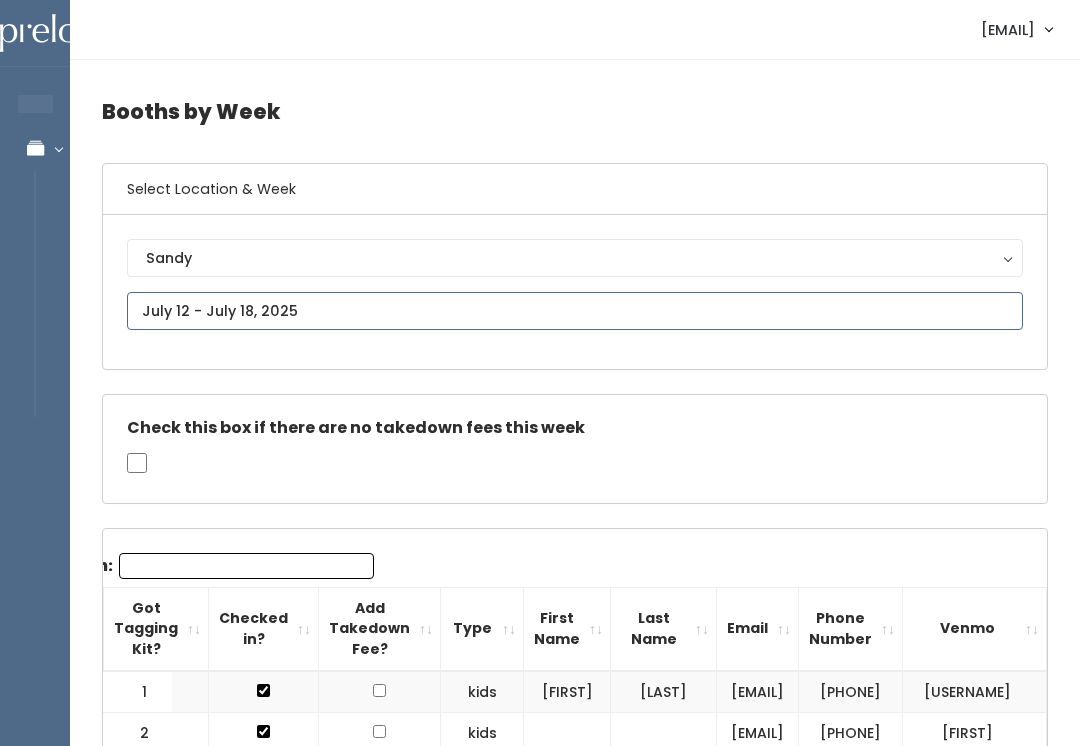 click at bounding box center [575, 311] 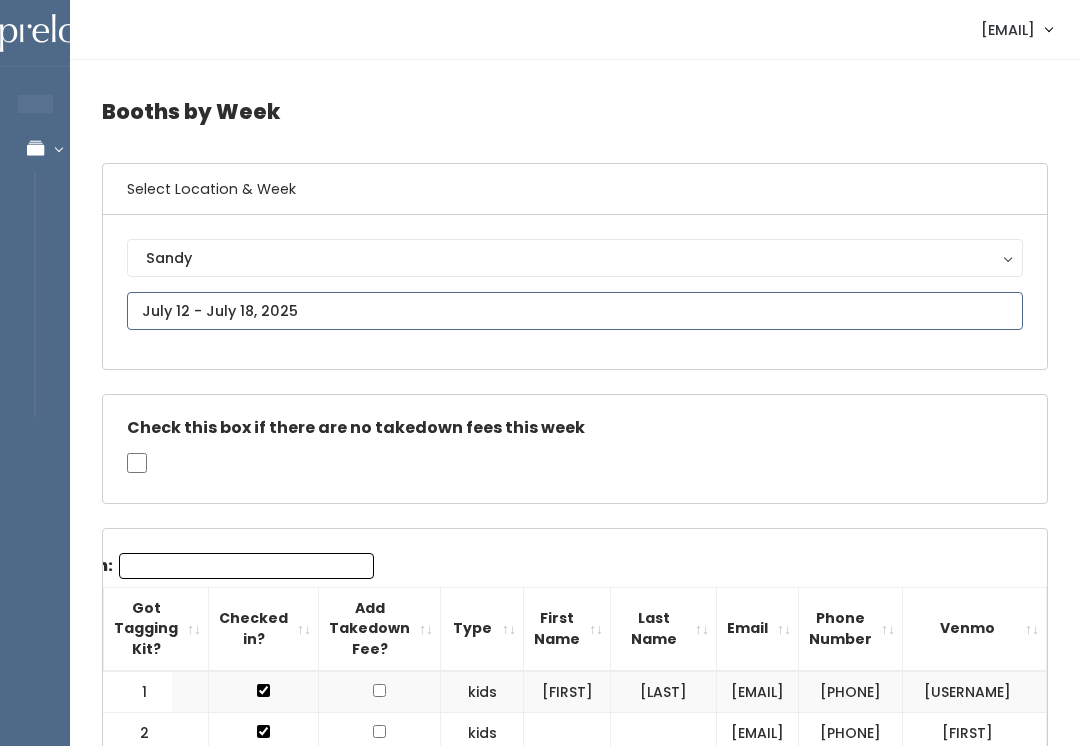 type on "July 19 to July 25" 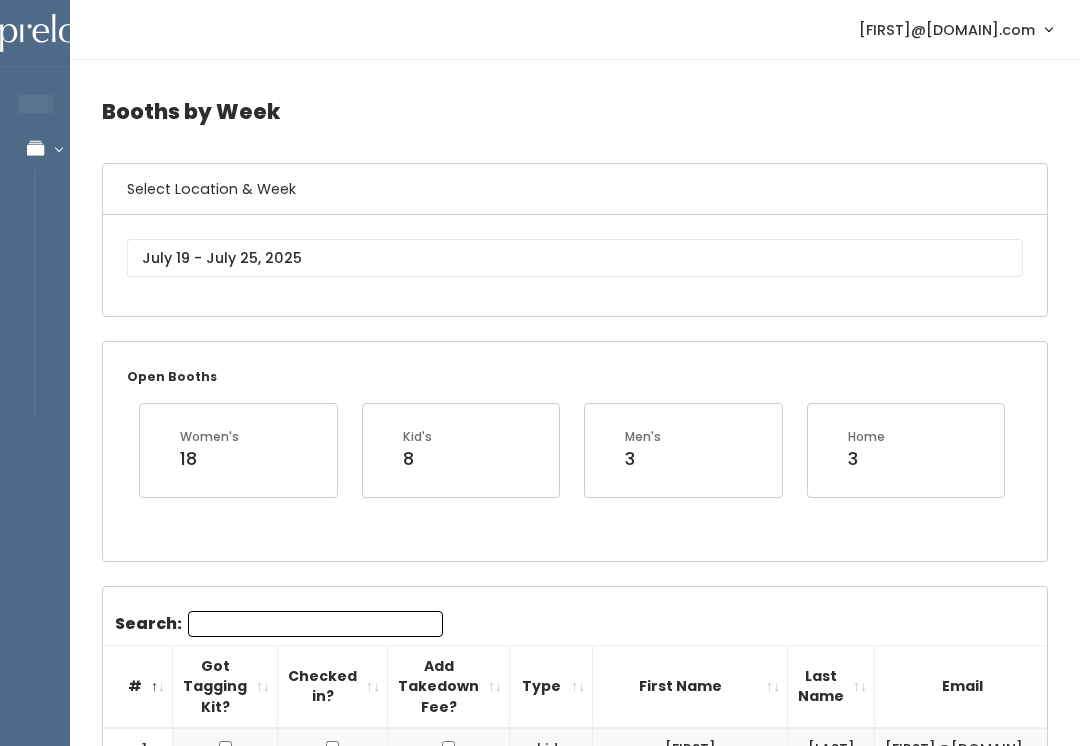scroll, scrollTop: 0, scrollLeft: 0, axis: both 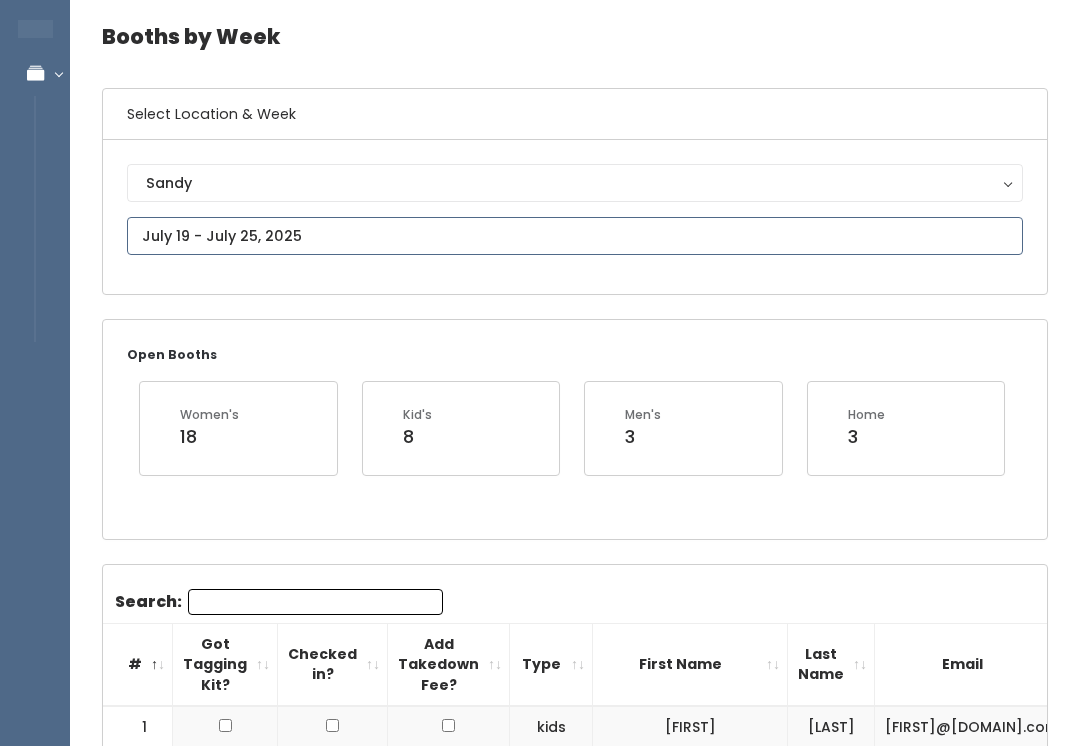 click at bounding box center (575, 237) 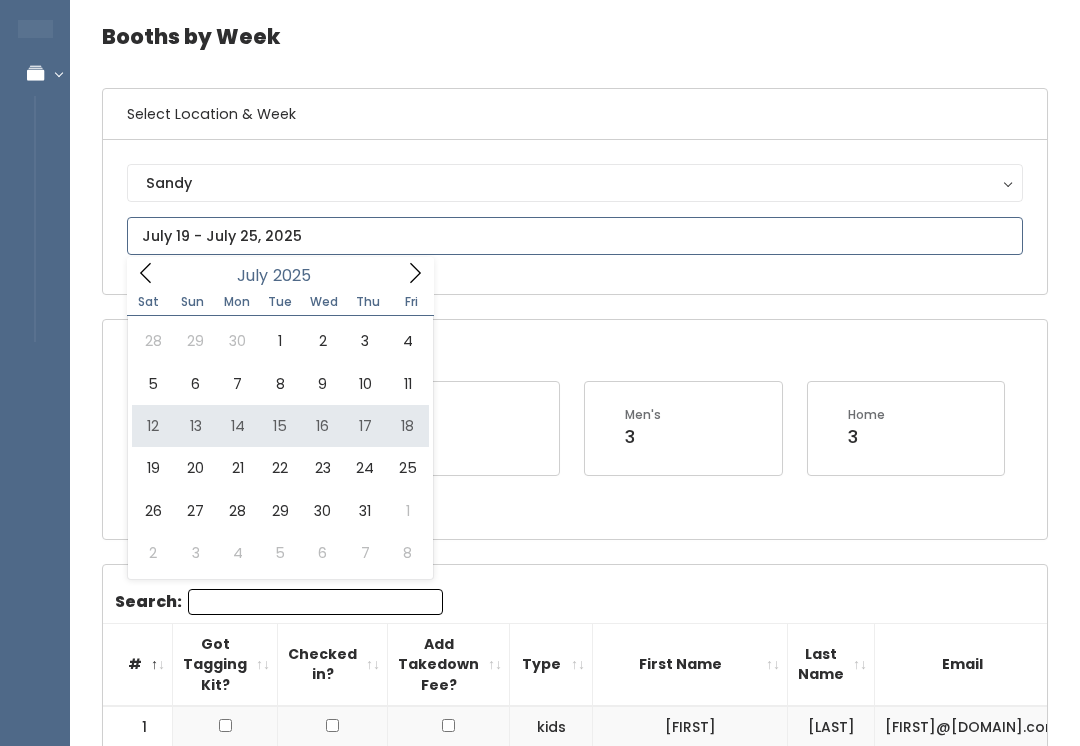 type on "July 12 to July 18" 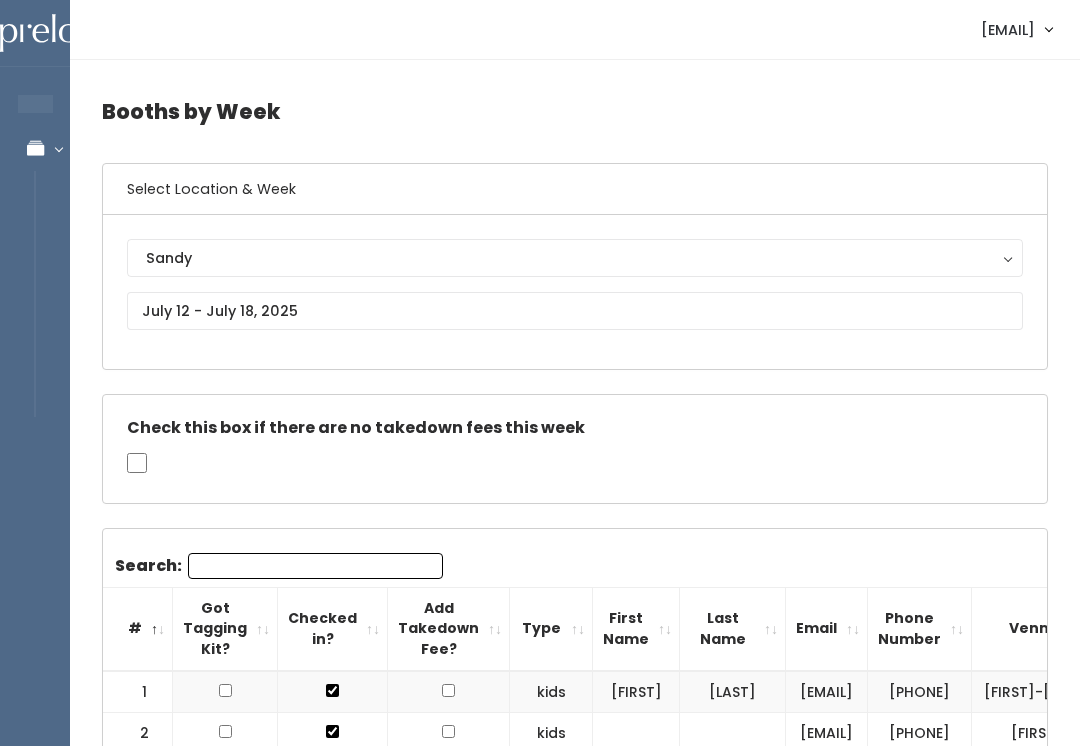 scroll, scrollTop: 0, scrollLeft: 0, axis: both 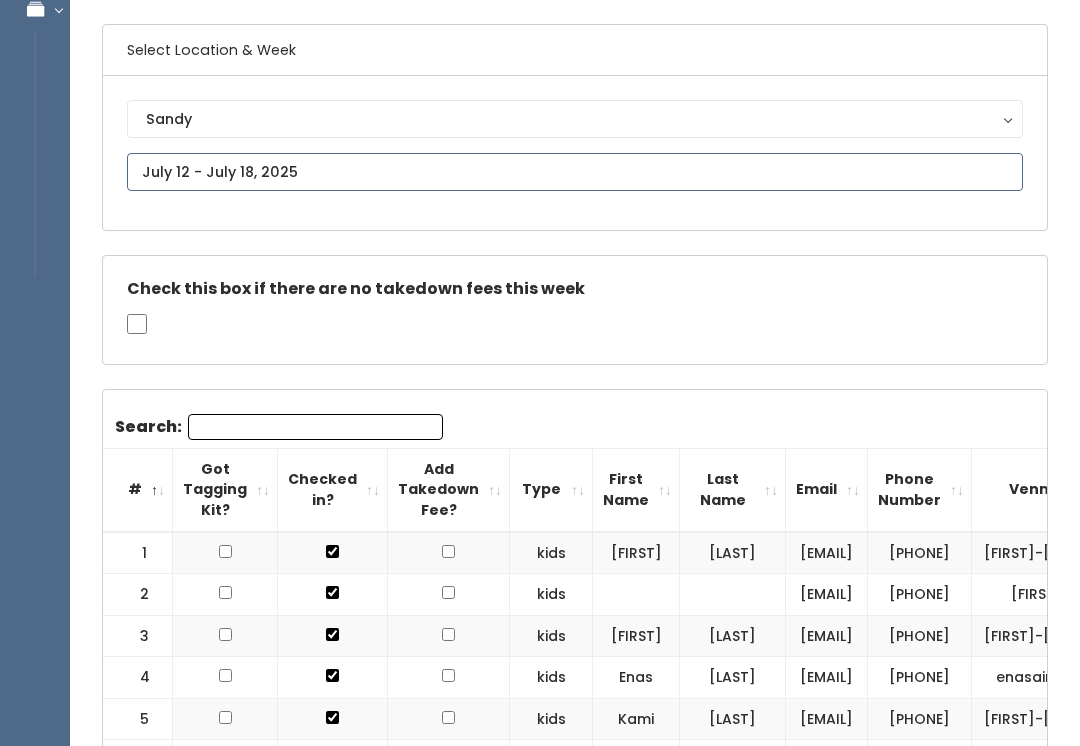 click at bounding box center (575, 172) 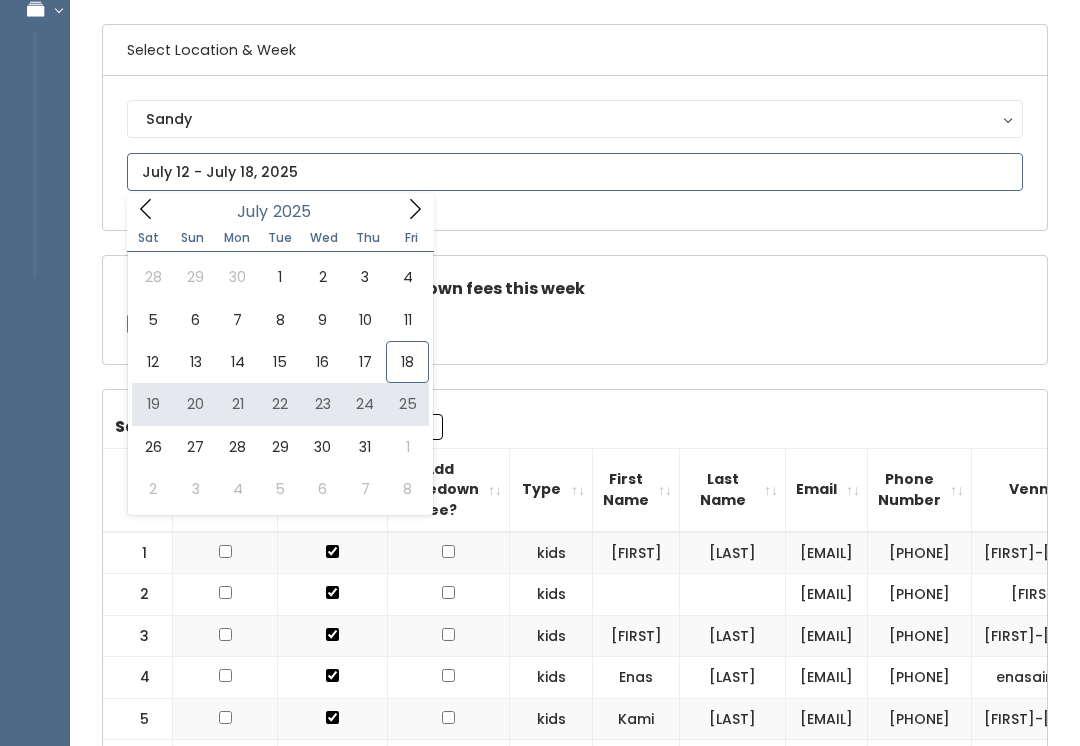 type on "[DATE_RANGE]" 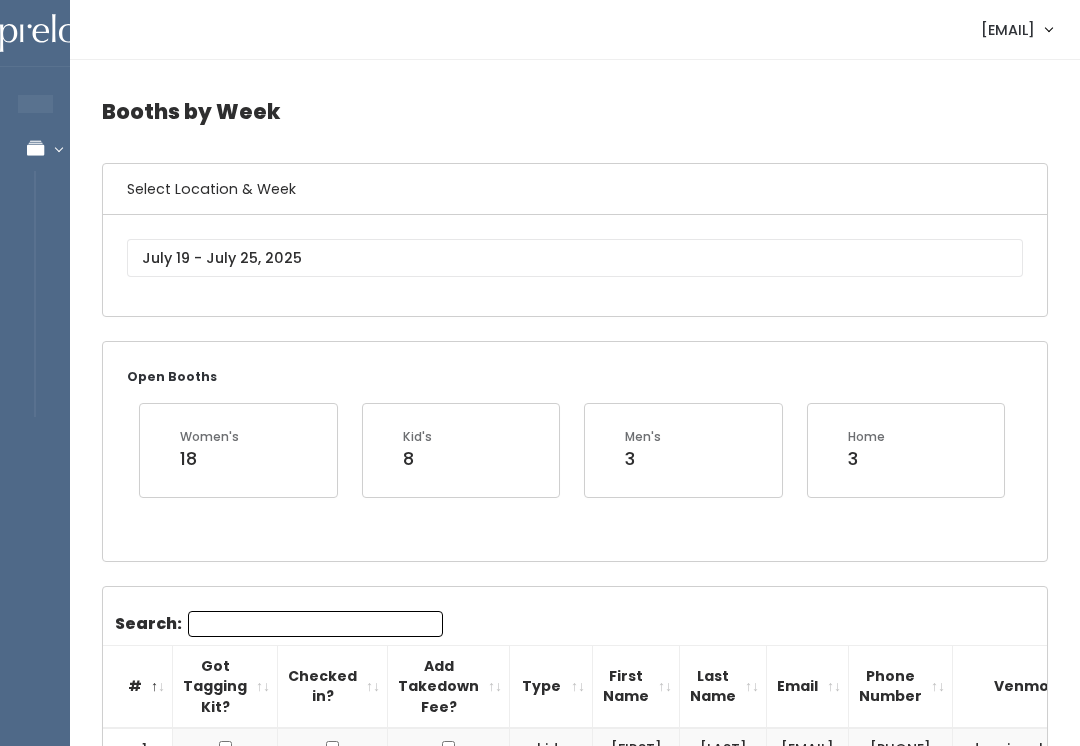 scroll, scrollTop: 0, scrollLeft: 0, axis: both 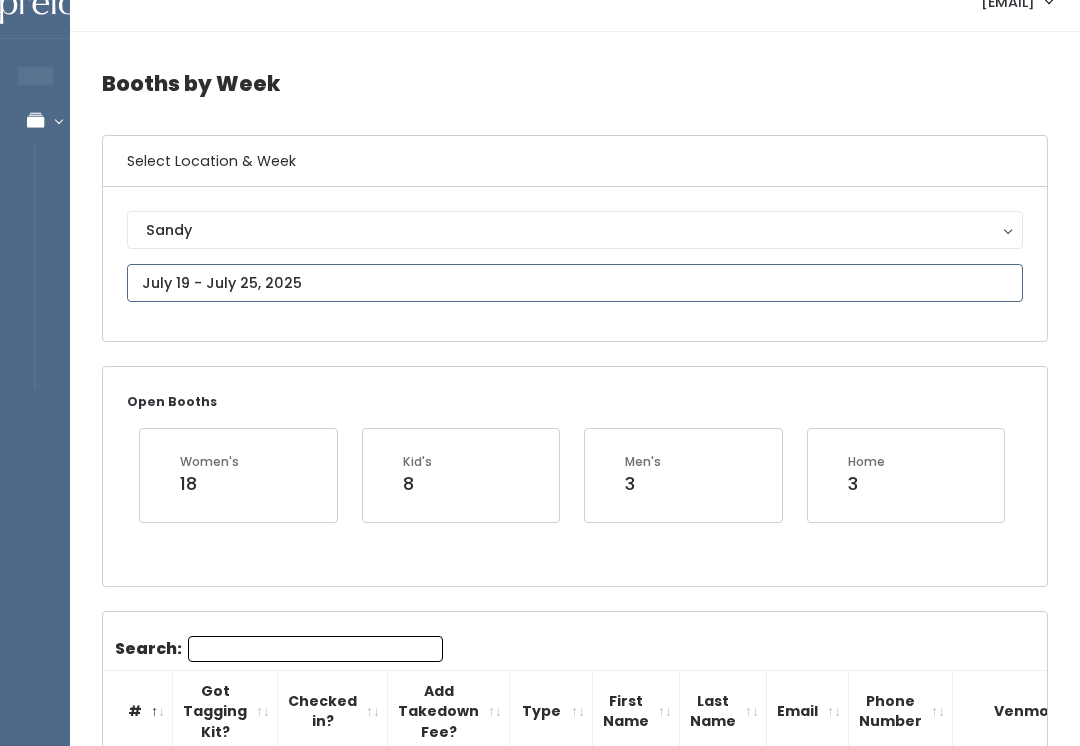 click at bounding box center [575, 284] 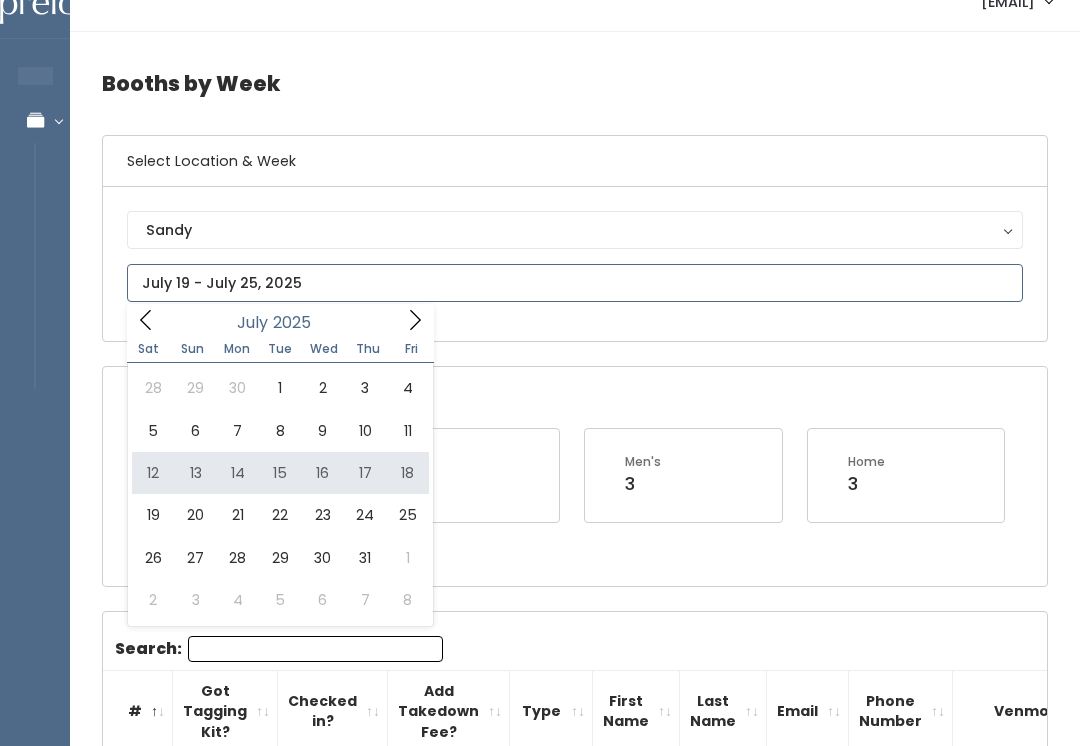 type on "July 12 to July 18" 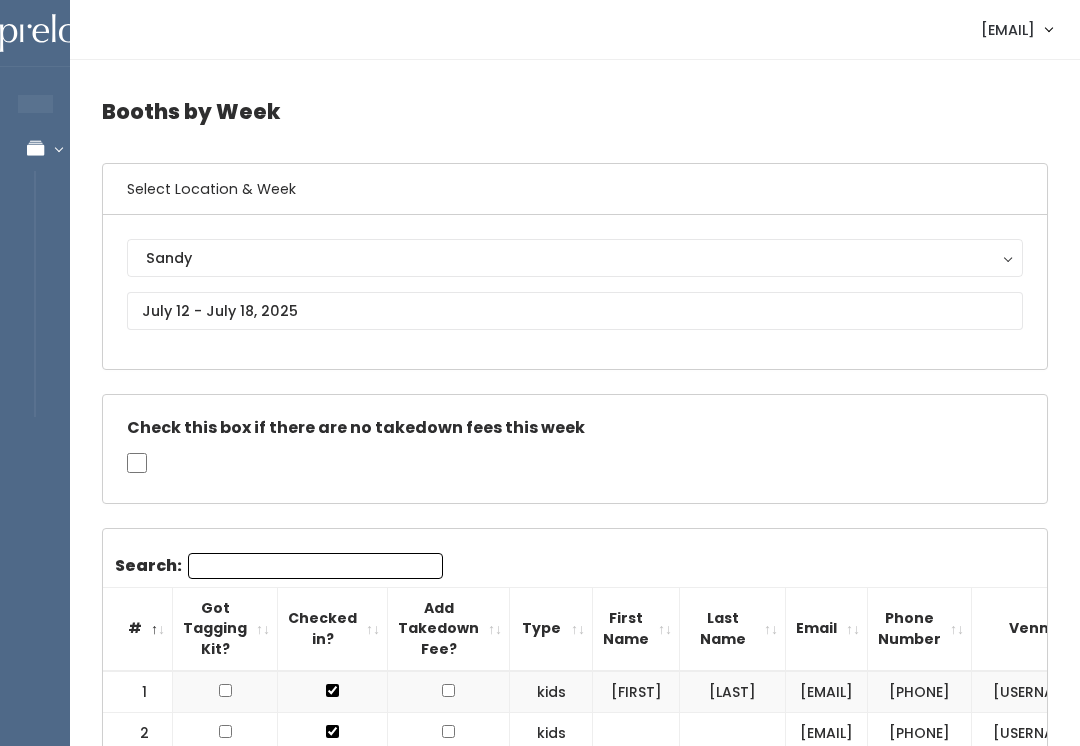 scroll, scrollTop: 0, scrollLeft: 0, axis: both 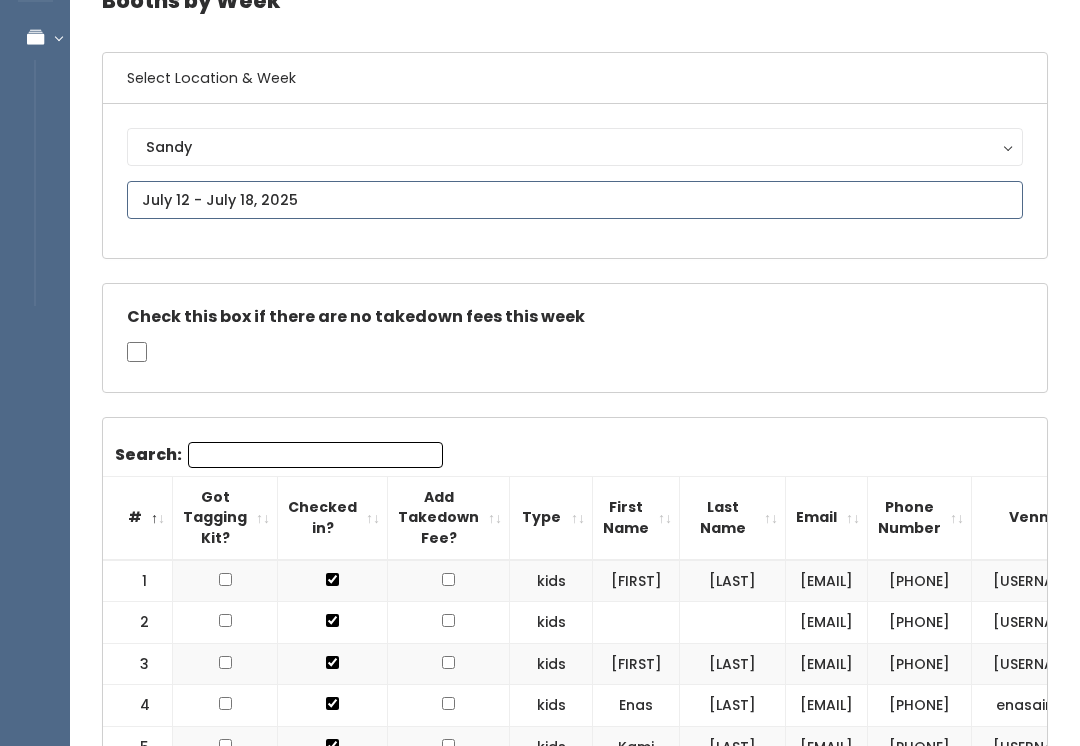 click at bounding box center [575, 200] 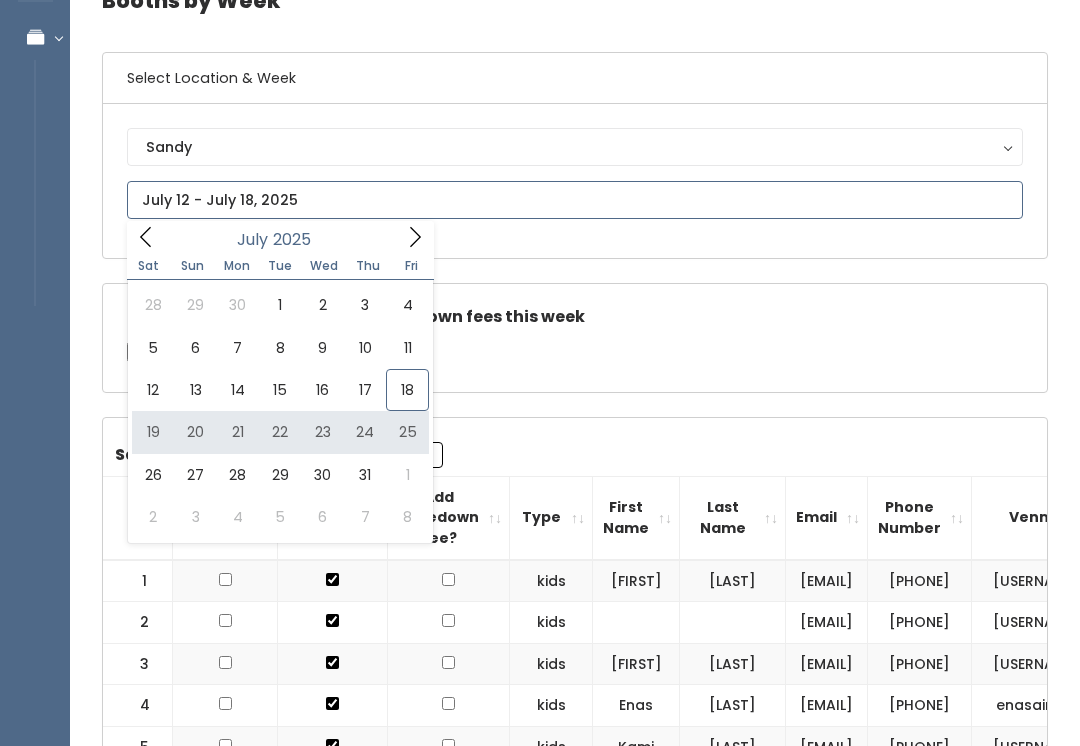 type on "[MONTH] [DAY] to [MONTH] [DAY]" 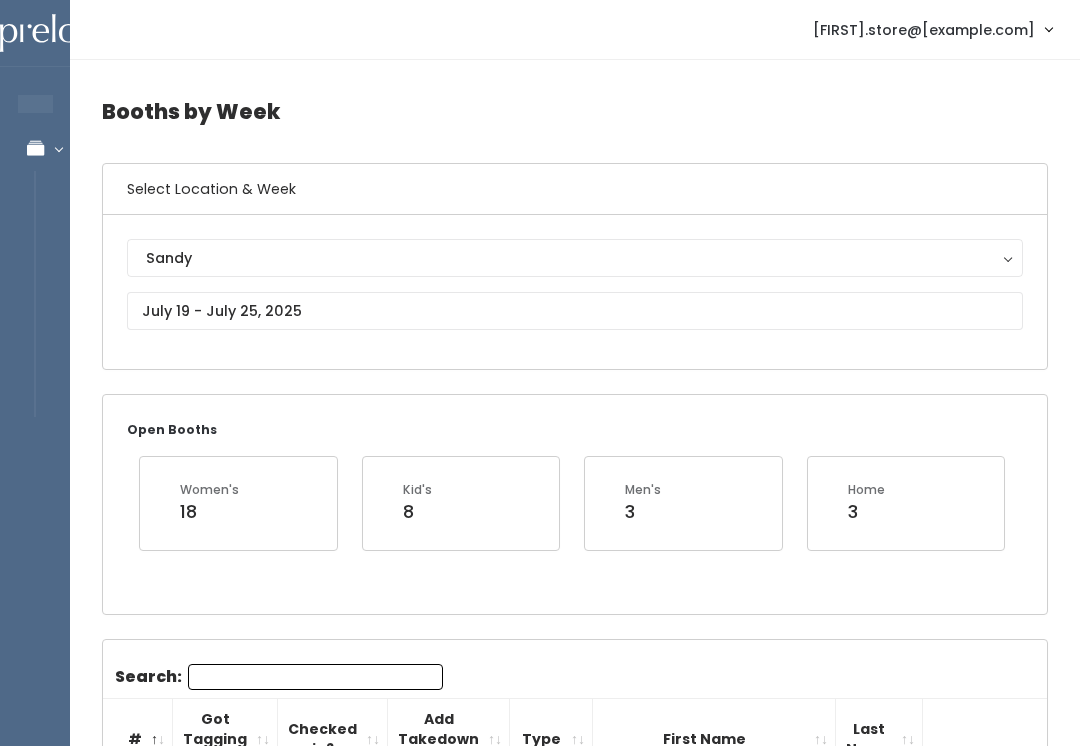 scroll, scrollTop: 0, scrollLeft: 0, axis: both 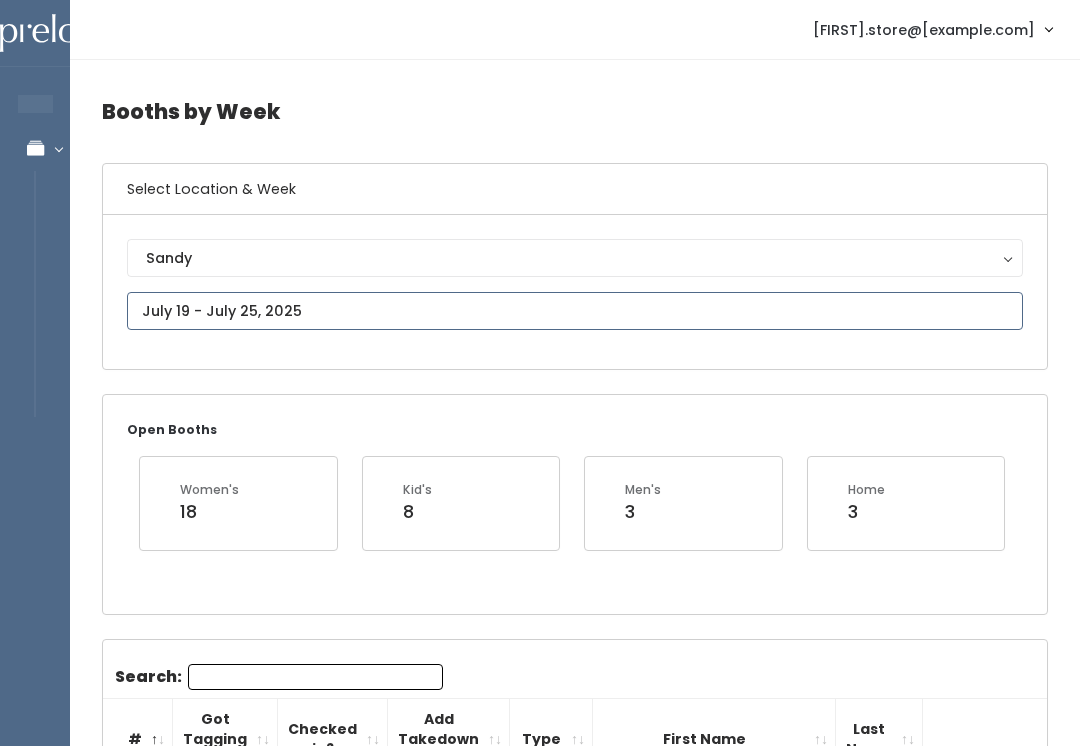 click at bounding box center [575, 311] 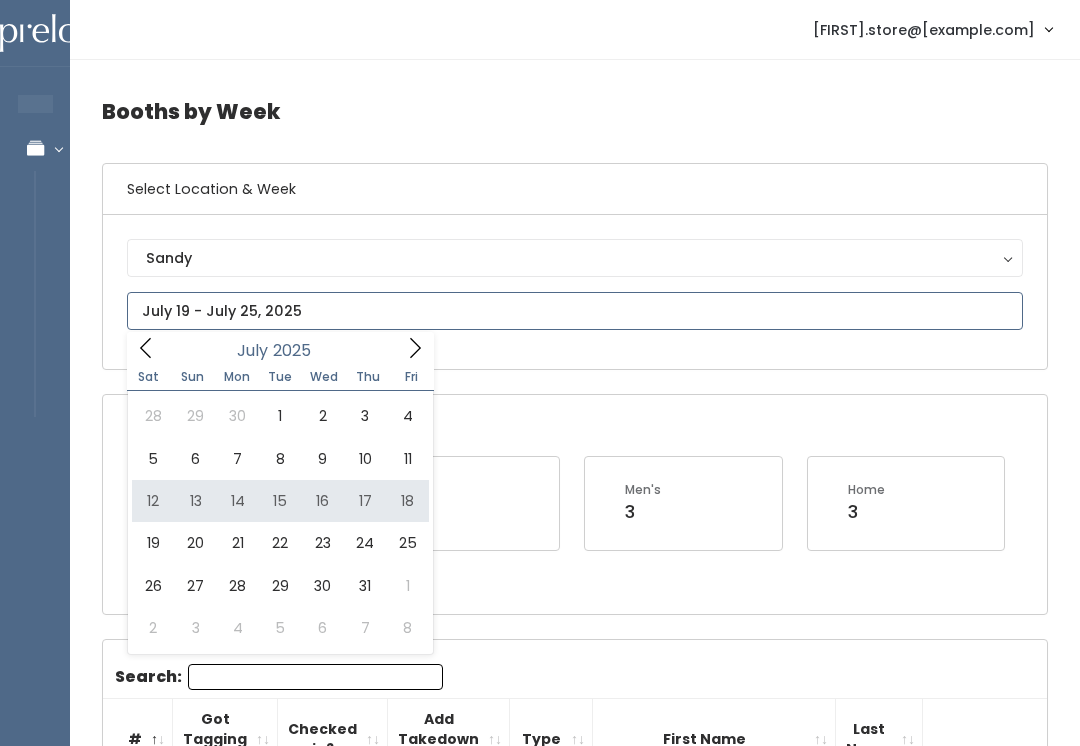 type on "[MONTH] [NUMBER] to [MONTH] [NUMBER]" 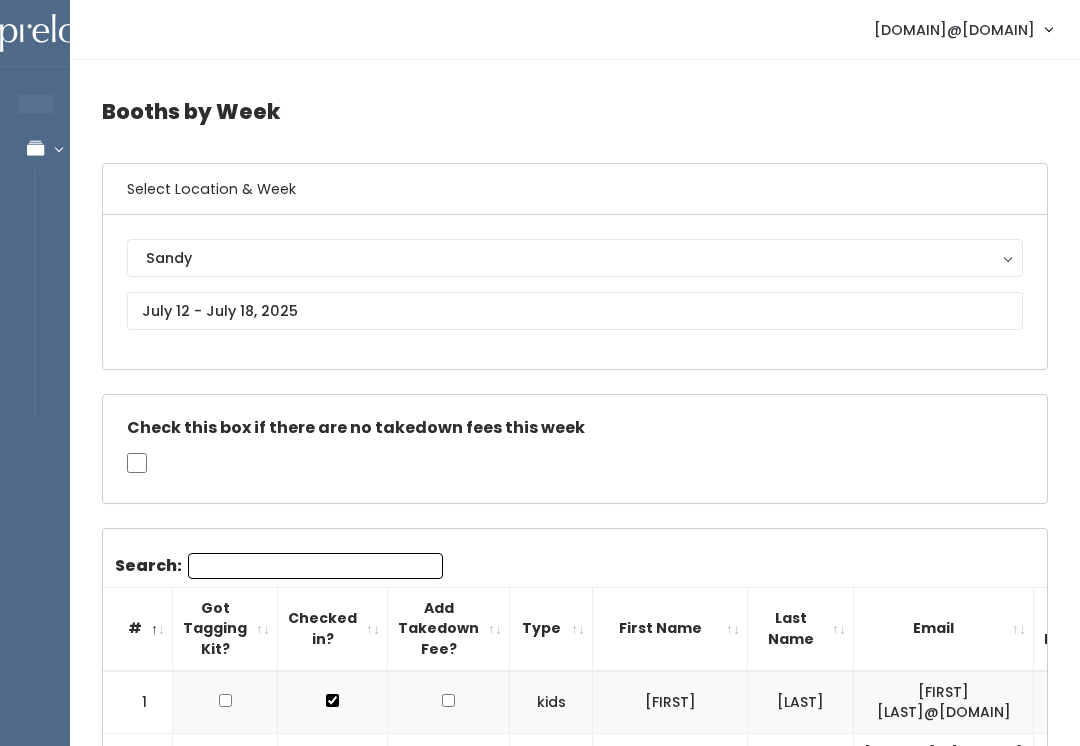 scroll, scrollTop: 0, scrollLeft: 0, axis: both 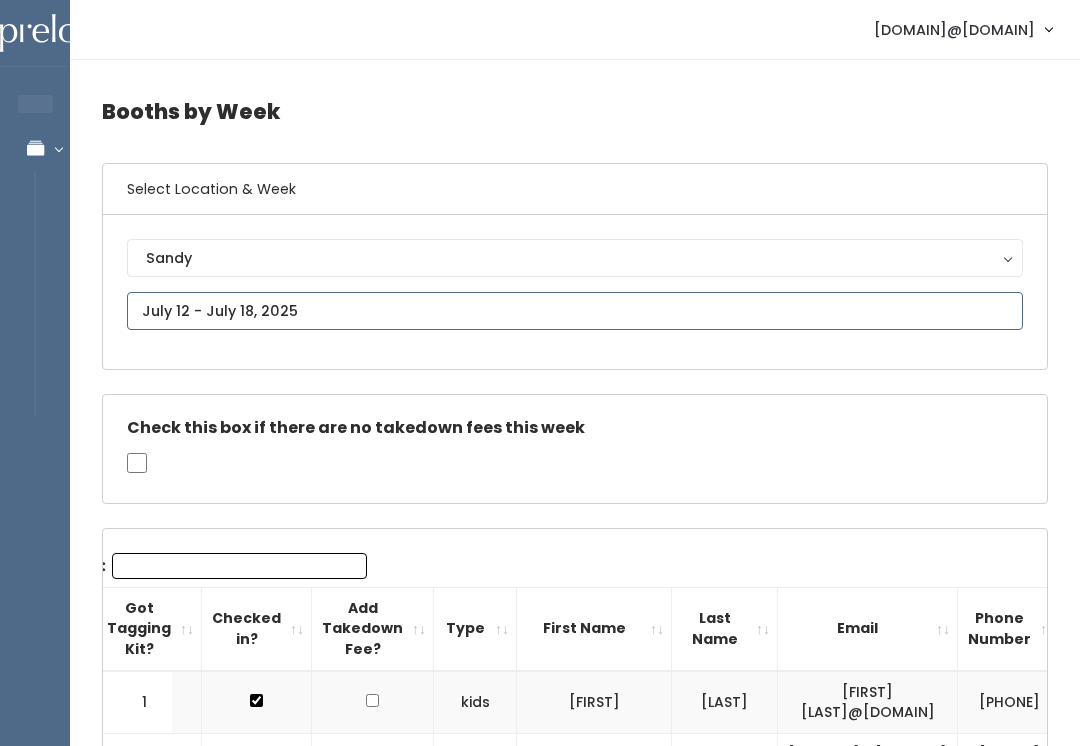 click at bounding box center (575, 311) 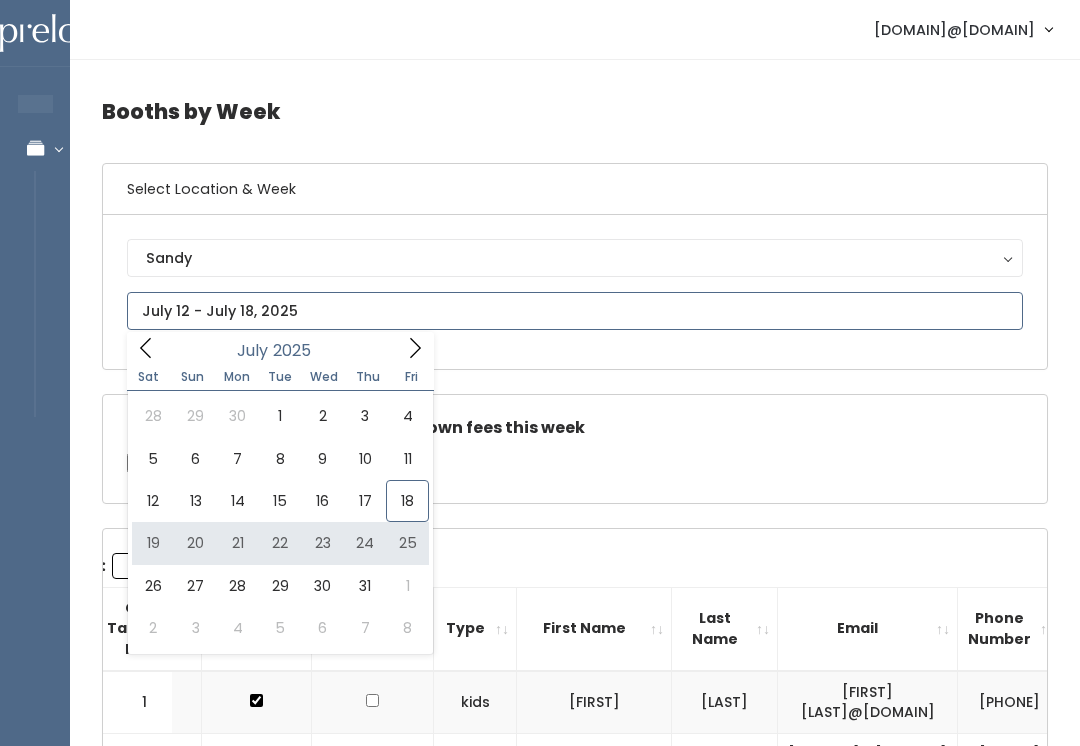 type on "July 19 to July 25" 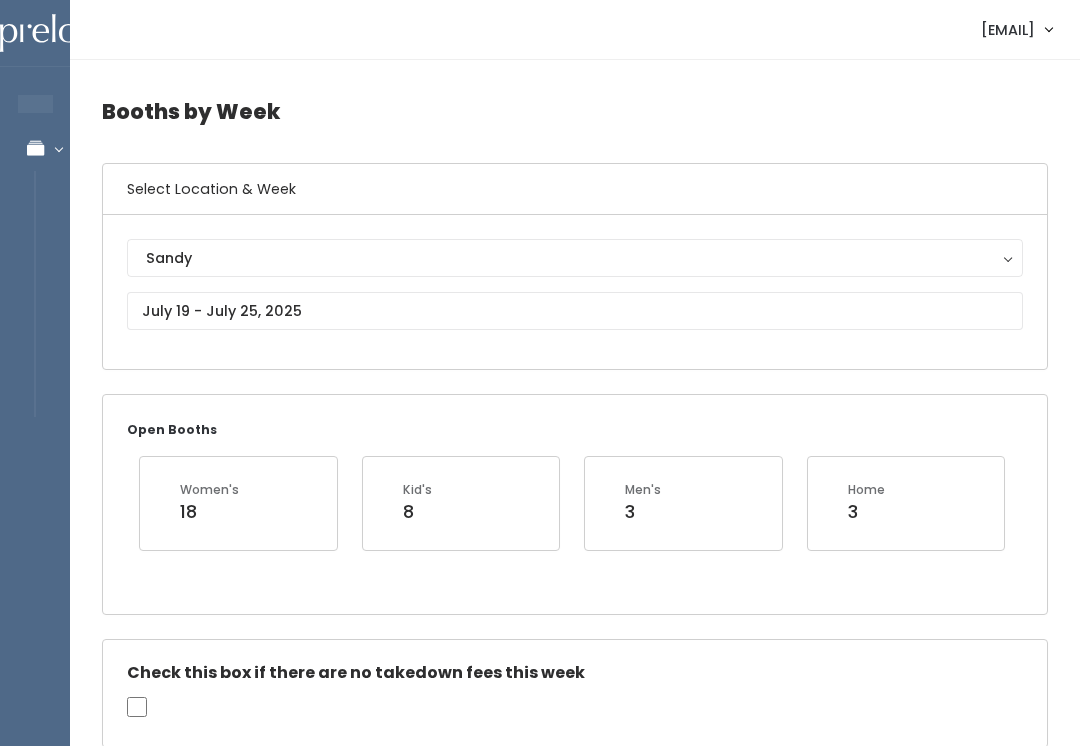 scroll, scrollTop: 0, scrollLeft: 0, axis: both 